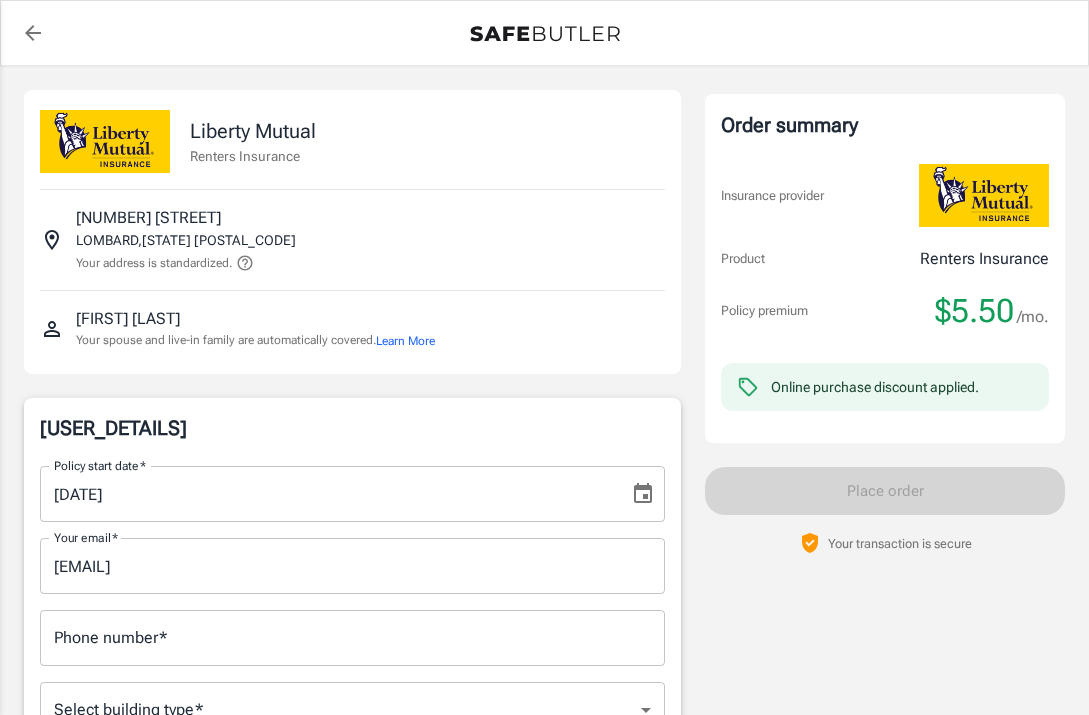 scroll, scrollTop: 0, scrollLeft: 0, axis: both 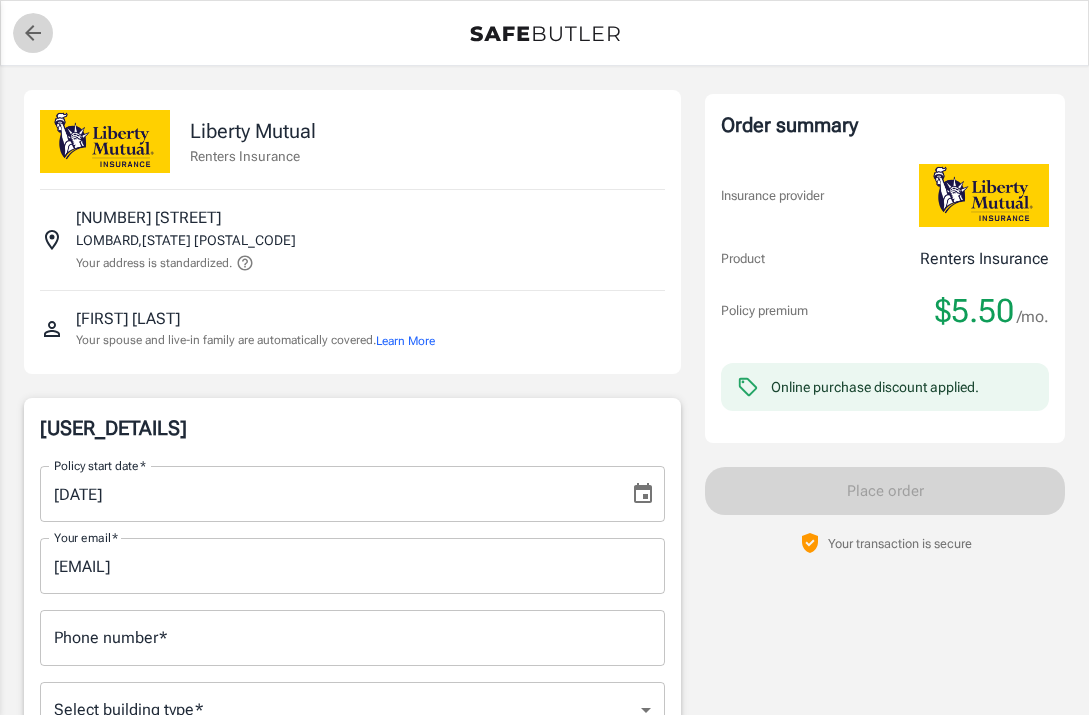 click 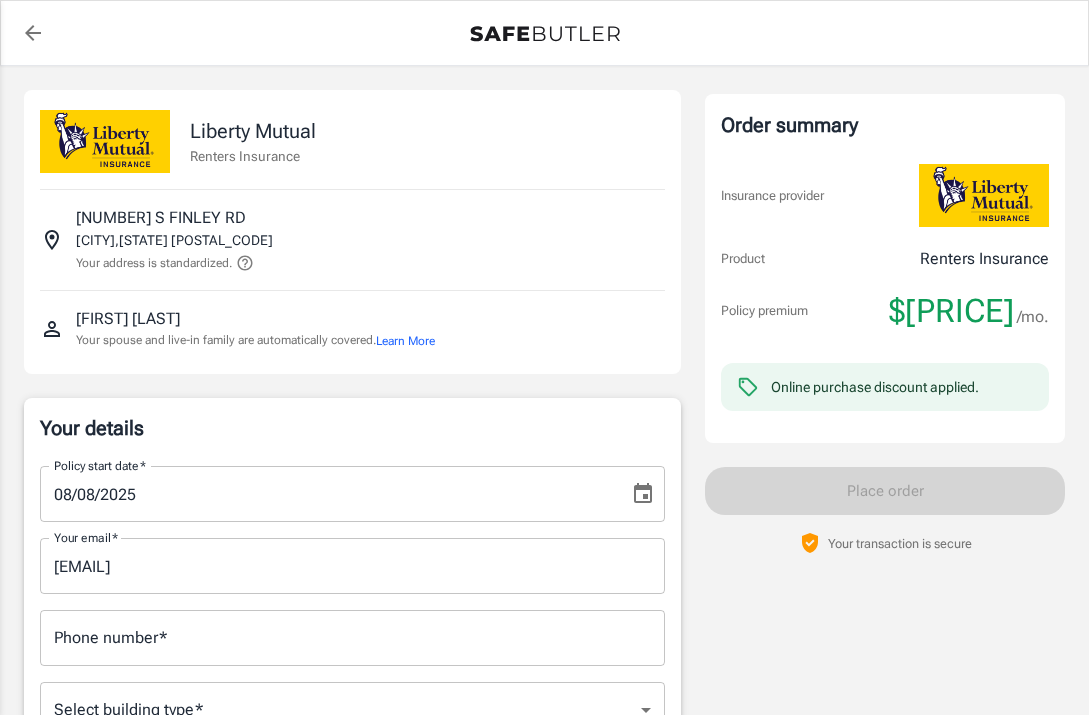 scroll, scrollTop: 0, scrollLeft: 0, axis: both 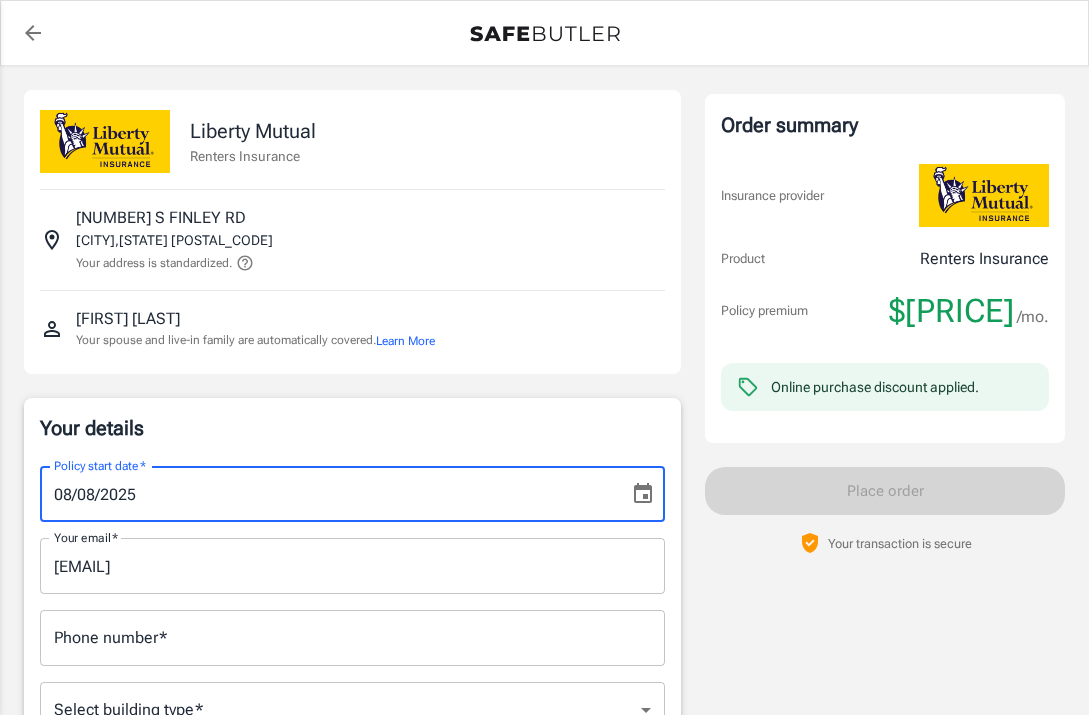 click on "08/08/2025" at bounding box center [327, 494] 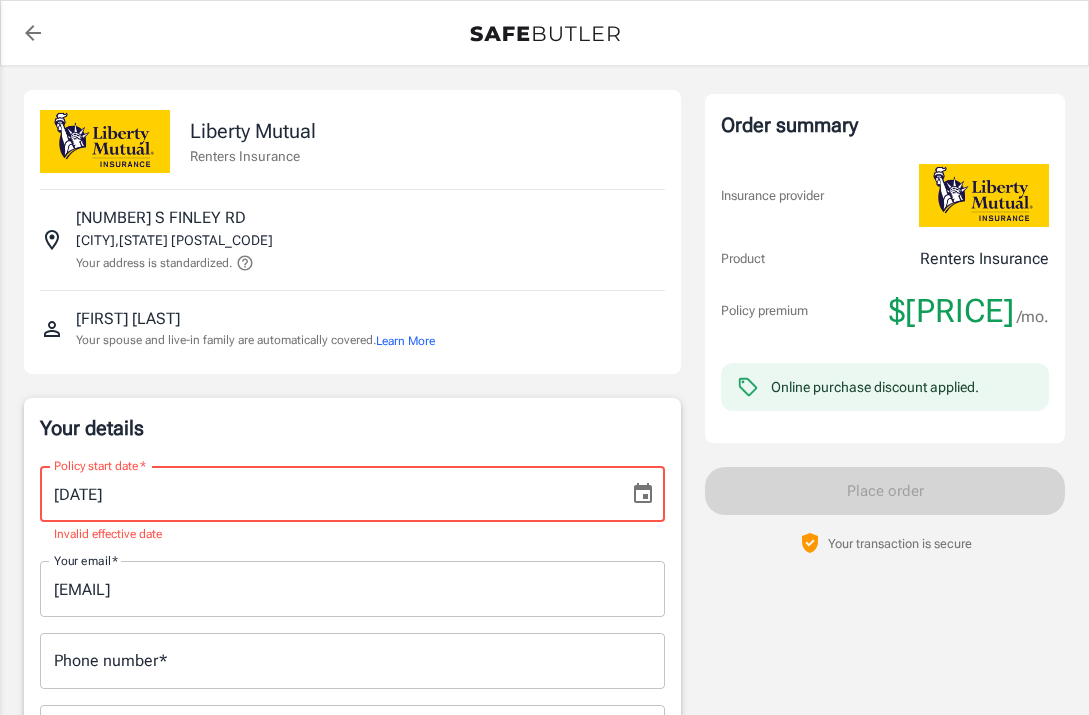 click on "[DATE]" at bounding box center (327, 494) 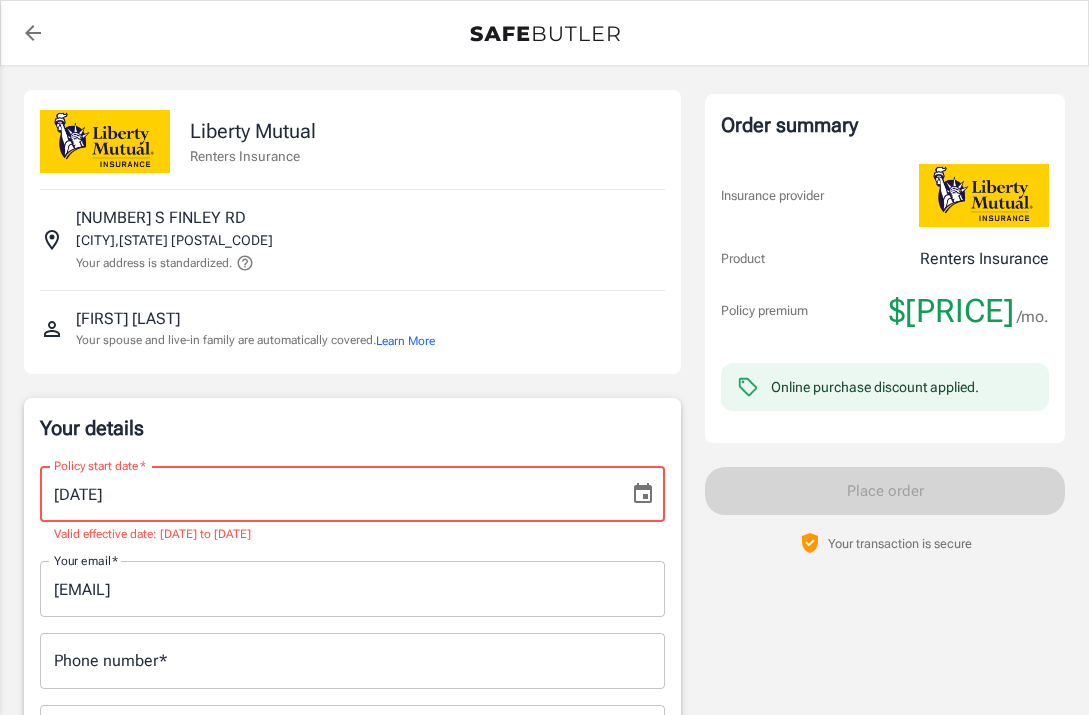 type on "[DATE]" 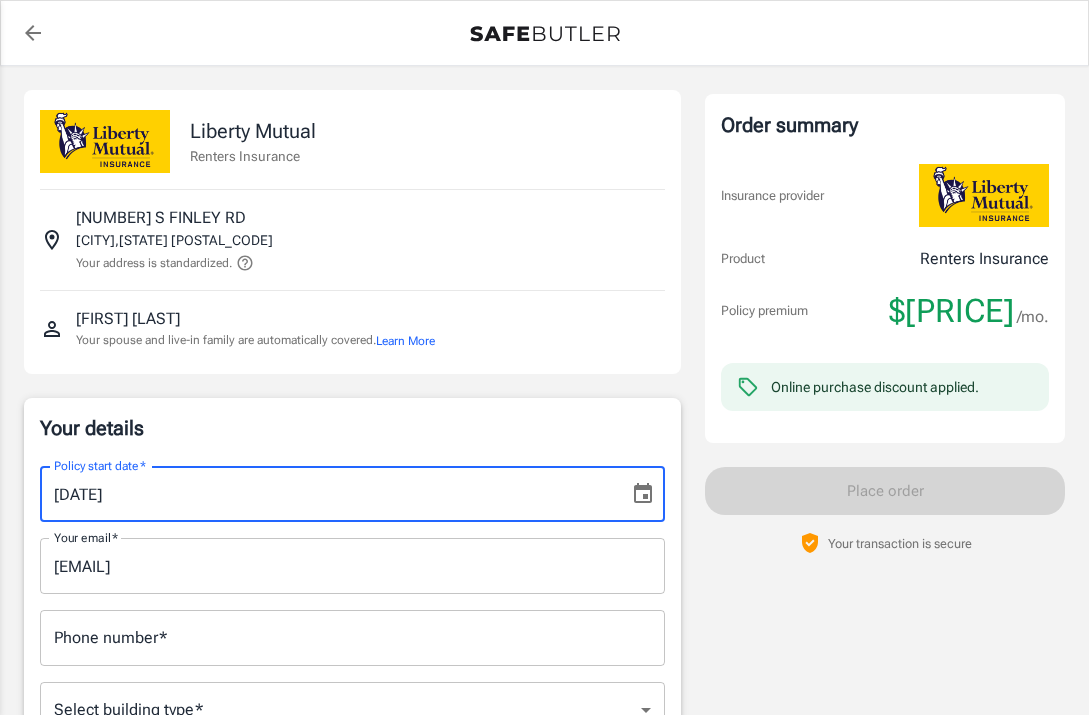 scroll, scrollTop: 147, scrollLeft: 0, axis: vertical 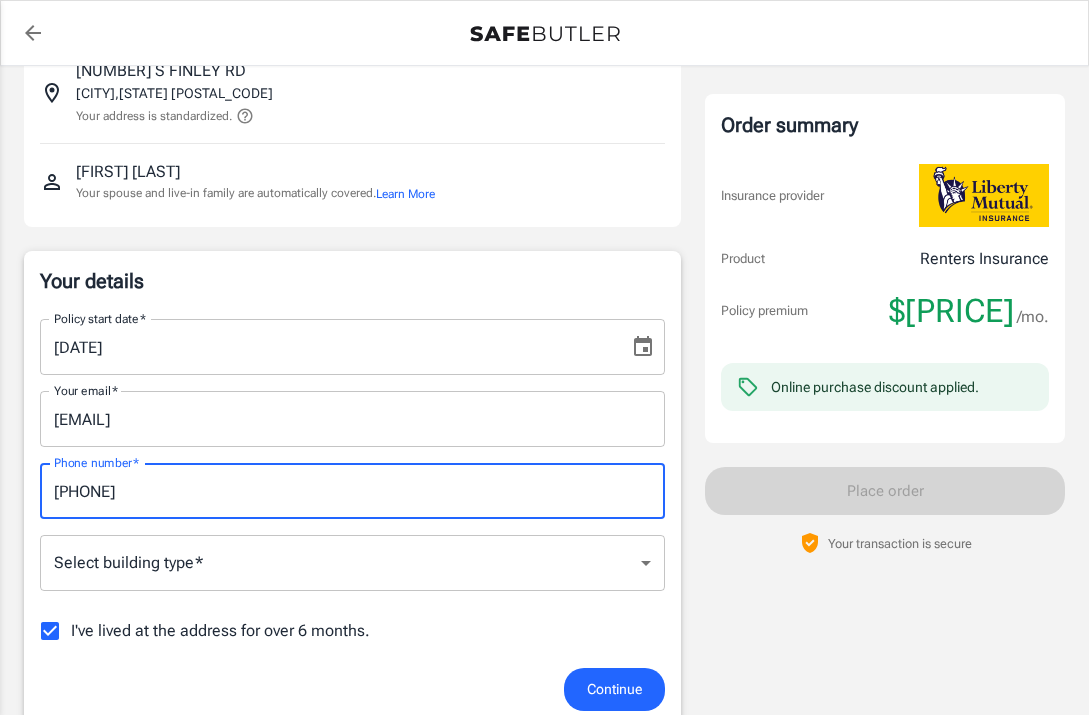 type on "[PHONE]" 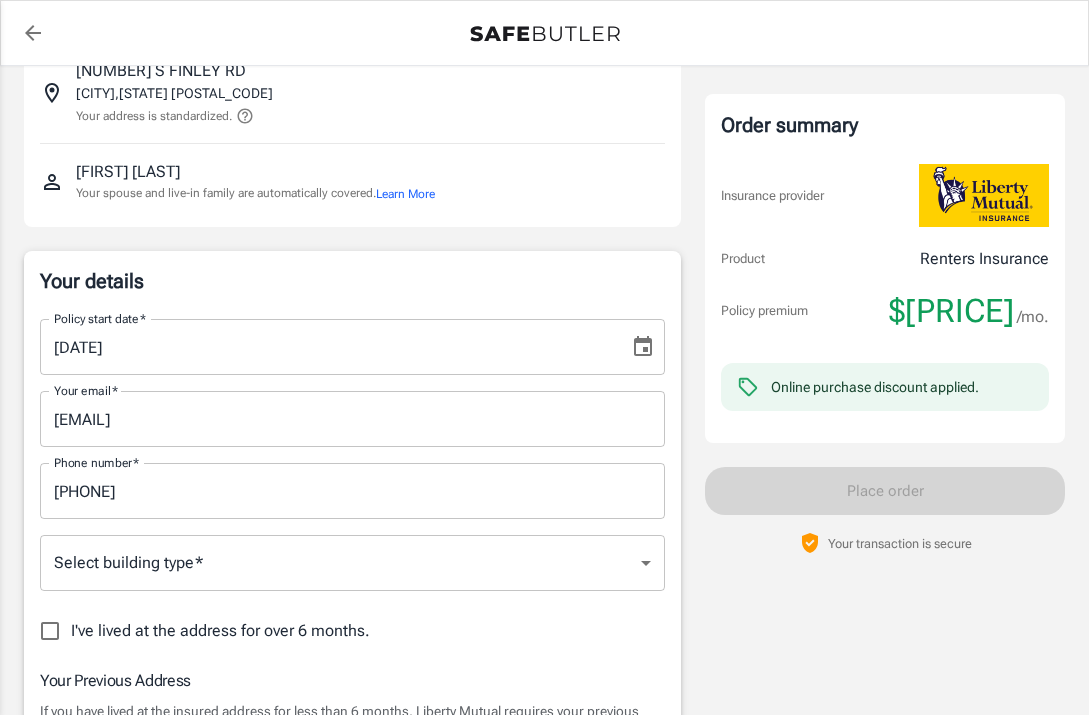 click on "Policy premium $ [PRICE] /mo Liberty Mutual Renters Insurance [ADDRESS] [CITY] , [STATE] [POSTAL_CODE] Your address is standardized. [FIRST] [LAST] Your spouse and live-in family are automatically covered. Learn More Your details Policy start date   * [DATE] Policy start date   * Your email   * [EMAIL] Your email   * Phone number   * [PHONE] Phone number   * Select building type   * ​ Select building type   * I've lived at the address for over 6 months. Previous Address Your Previous Address If you have lived at the insured address for less than 6 months, Liberty Mutual requires your previous address. Street address Street address Apt, suite, etc. (optional) Apt, suite, etc. (optional) City City State Alabama Alaska Arizona Arkansas California Colorado Connecticut Delaware District Of Columbia Florida Georgia Hawaii Idaho Illinois Indiana Iowa Kansas Kentucky Louisiana Maine Maryland Massachusetts Michigan Ohio" at bounding box center [544, 994] 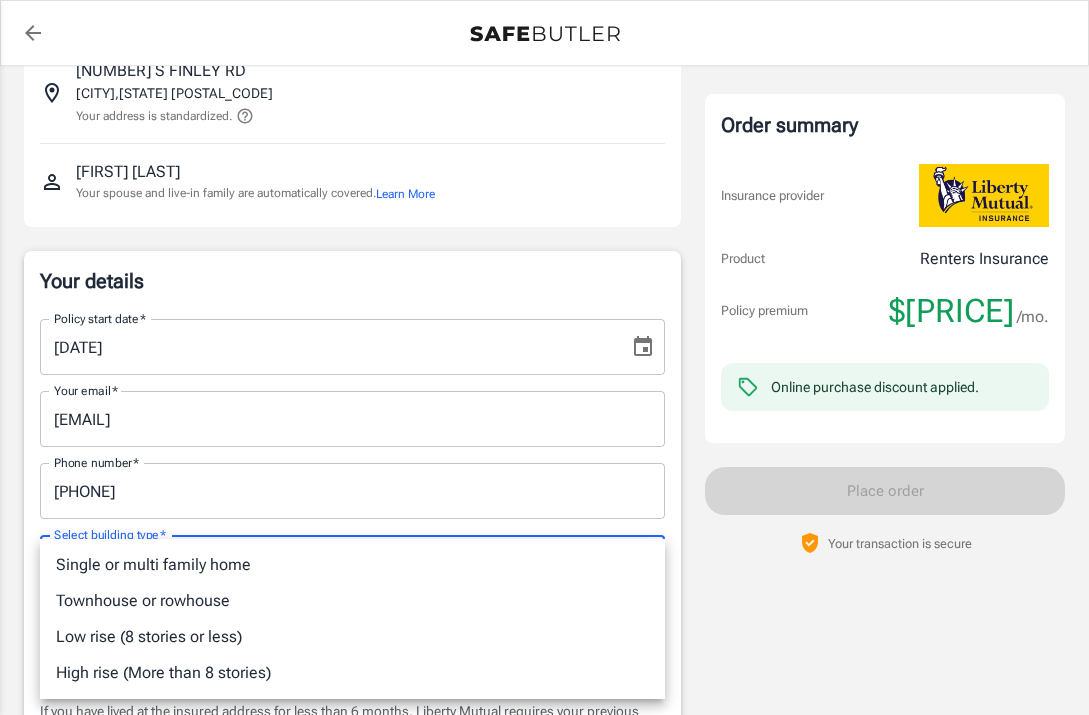 click on "Single or multi family home" at bounding box center [352, 565] 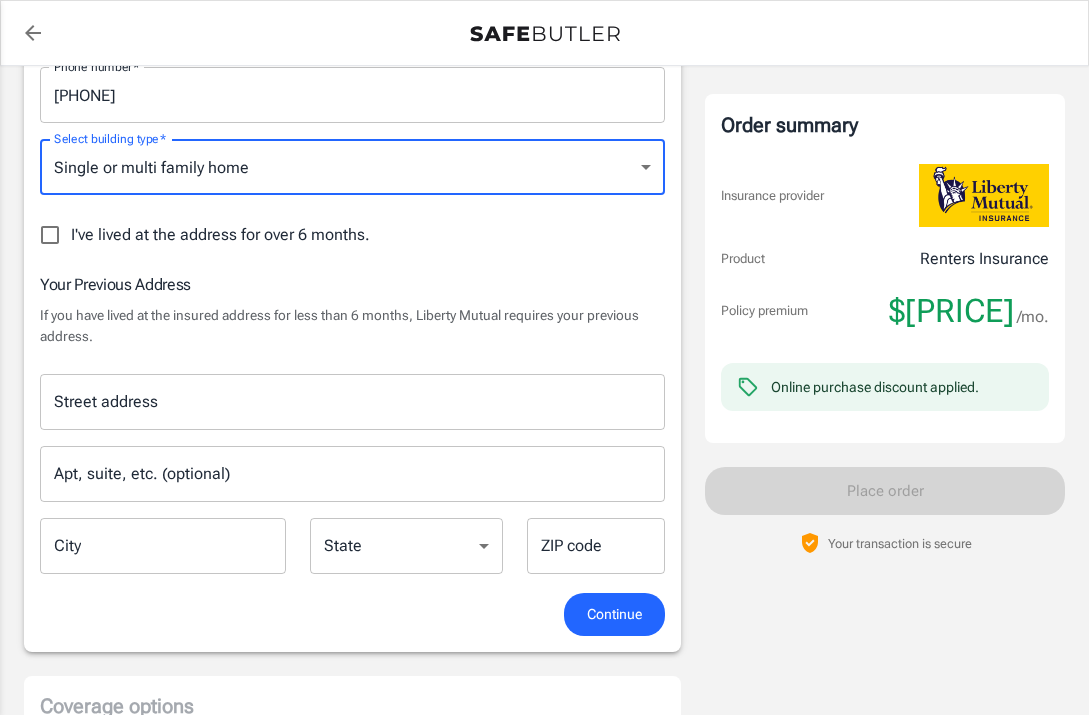 scroll, scrollTop: 627, scrollLeft: 0, axis: vertical 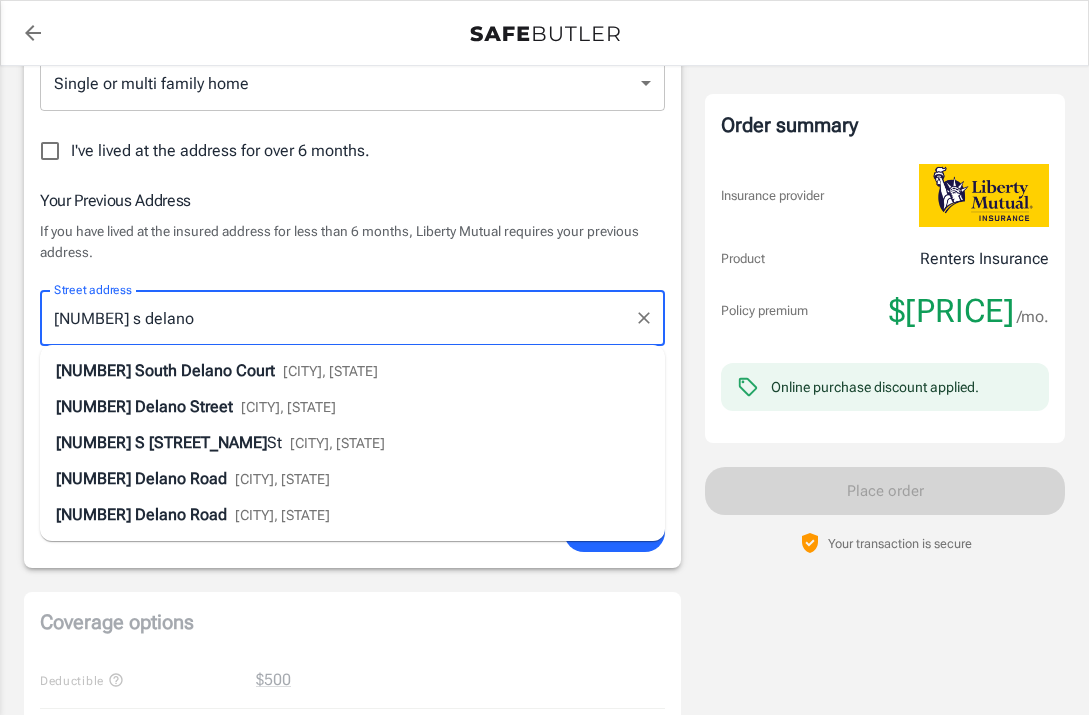 click on "South Delano Court" at bounding box center [205, 370] 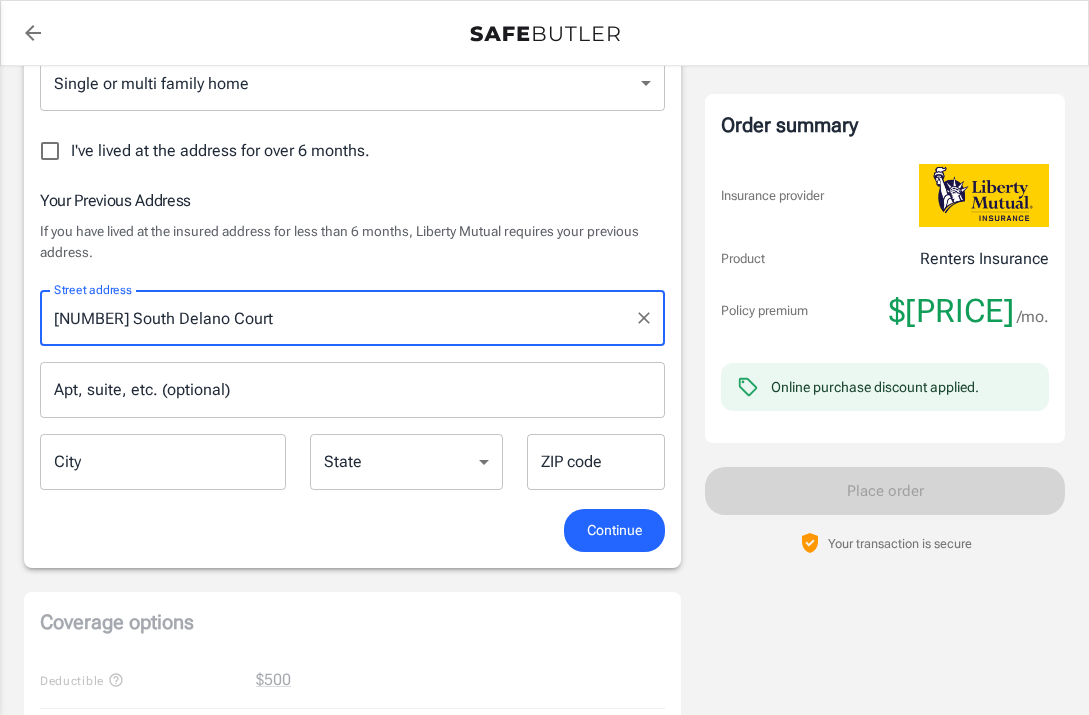 type on "[CITY]" 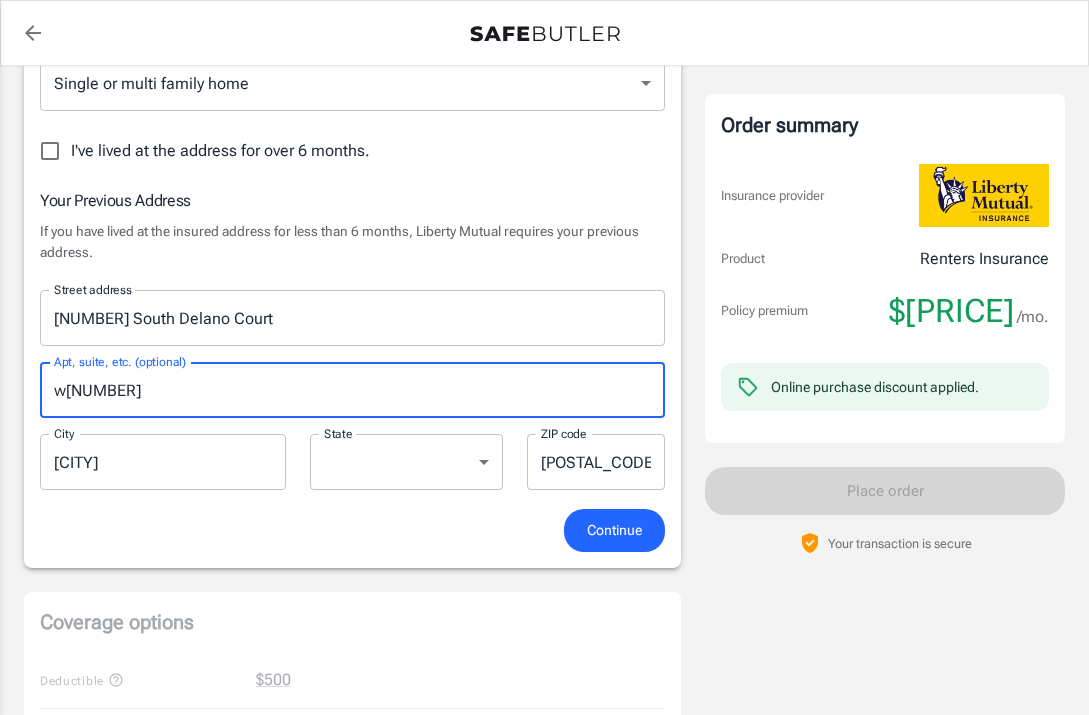 type on "w[NUMBER]" 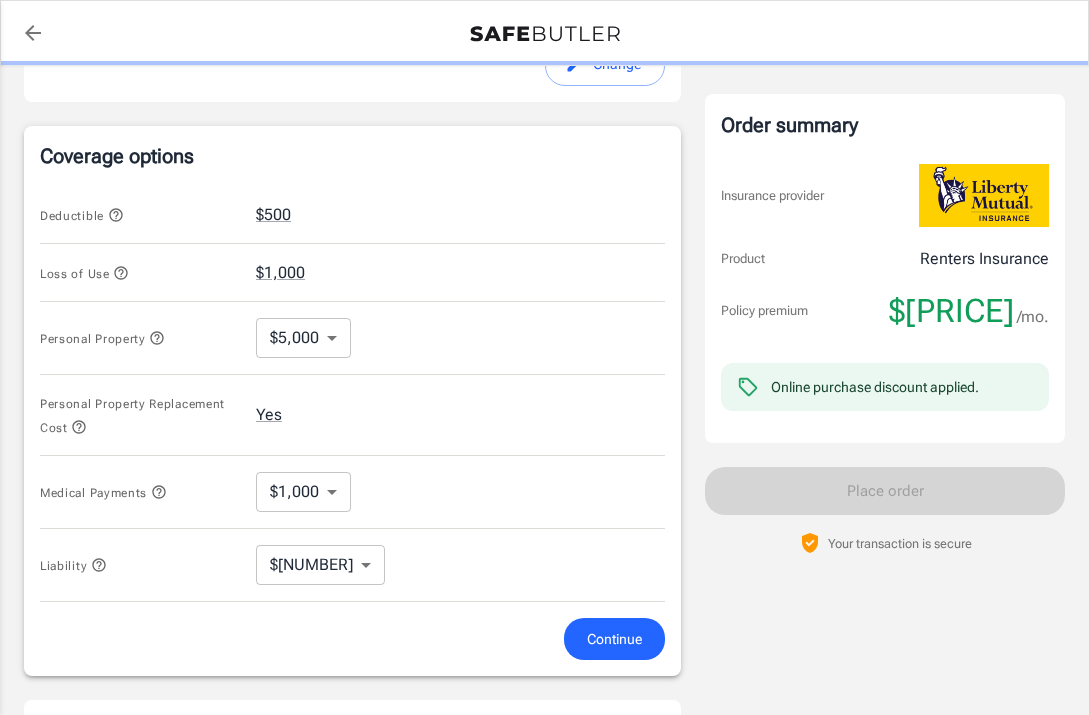 scroll, scrollTop: 818, scrollLeft: 0, axis: vertical 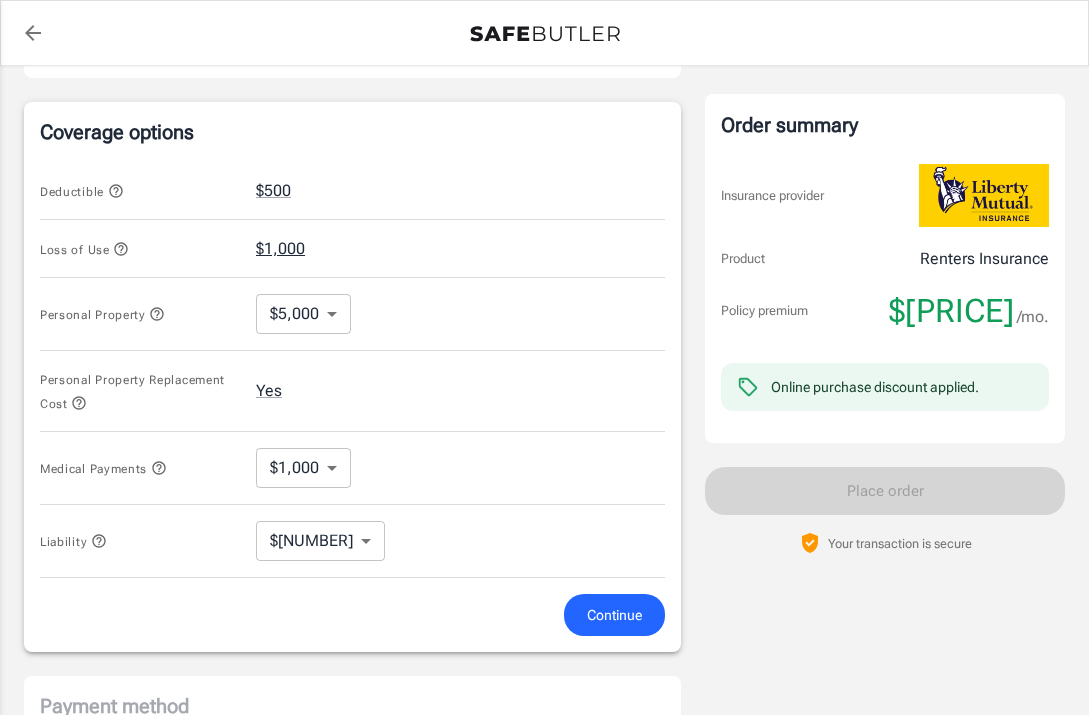click on "$1,000" at bounding box center (280, 249) 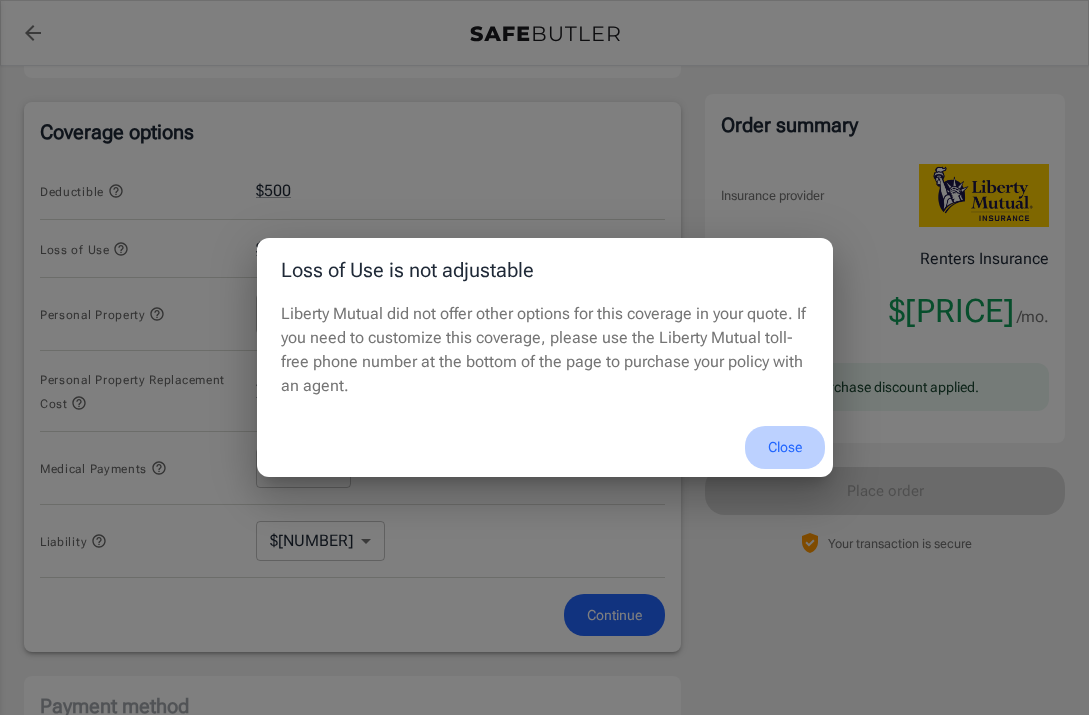 click on "Close" at bounding box center [785, 447] 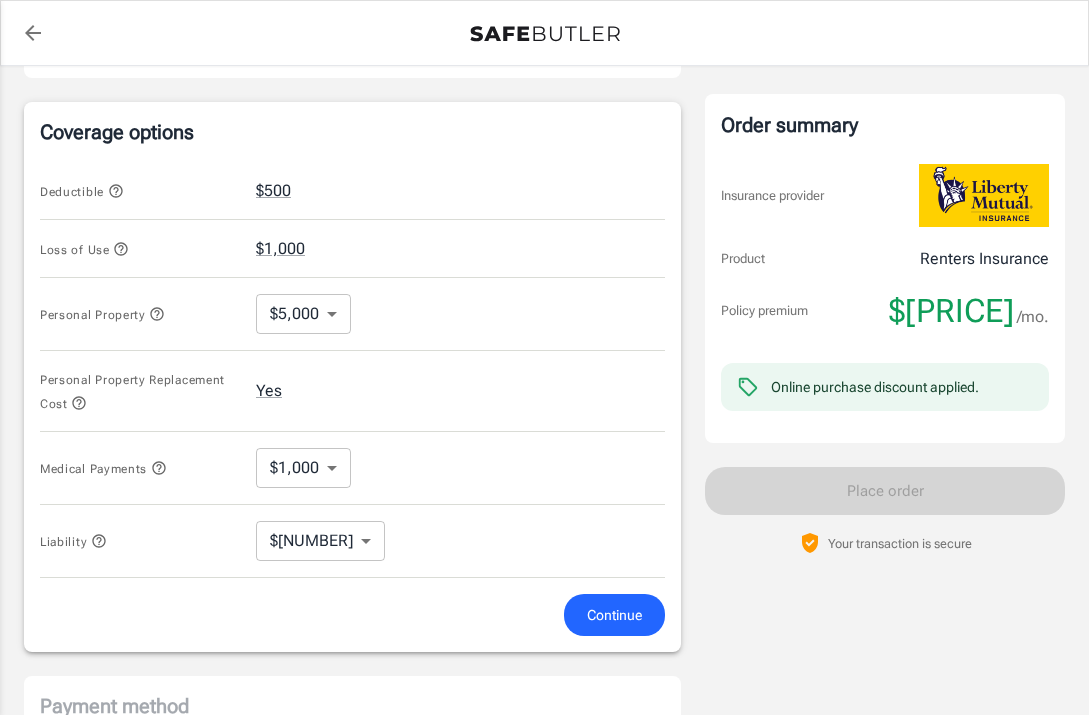 click on "Policy premium $ [PRICE] /mo Liberty Mutual Renters Insurance [ADDRESS] [CITY] , [STATE] [POSTAL_CODE] Your address is standardized. [FIRST] [LAST] Your spouse and live-in family are automatically covered. Learn More Your details Policy start date [DATE] Email [EMAIL] Phone [PHONE] Building type Single or multi family home Lived for over 6 months No Previous Address [ADDRESS] [APT_SUITE] [CITY] [STATE] [POSTAL_CODE] Change Coverage options Deductible $500 Loss of Use $1,000 Personal Property $5,000 5000 ​ Personal Property Replacement Cost Yes Medical Payments $1,000 1000 ​ Liability $100,000 100000 ​ Continue Payment method Choose a payment method ​ Choose a payment method Add payment method Optional settings Add landlord as interested party Order summary Insurance provider Product Renters Insurance Policy premium $[PRICE] /mo. Online purchase discount applied. Payment frequency Best value — no extra charges. $[PRICE]" at bounding box center [544, 174] 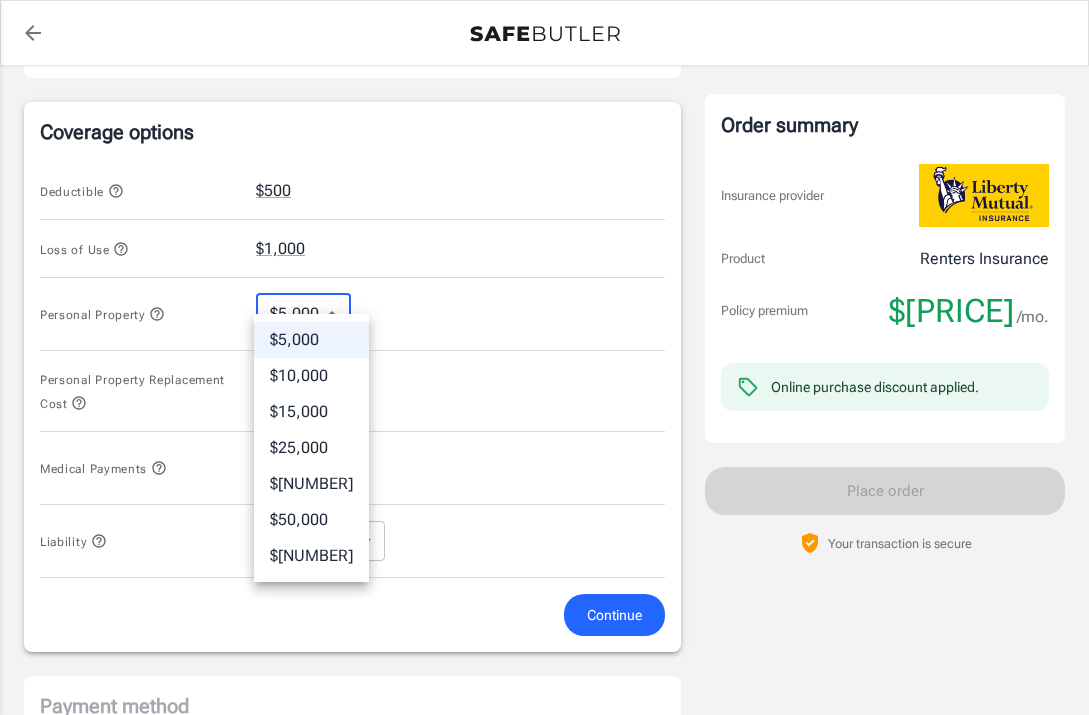 click on "$[NUMBER]" at bounding box center [311, 556] 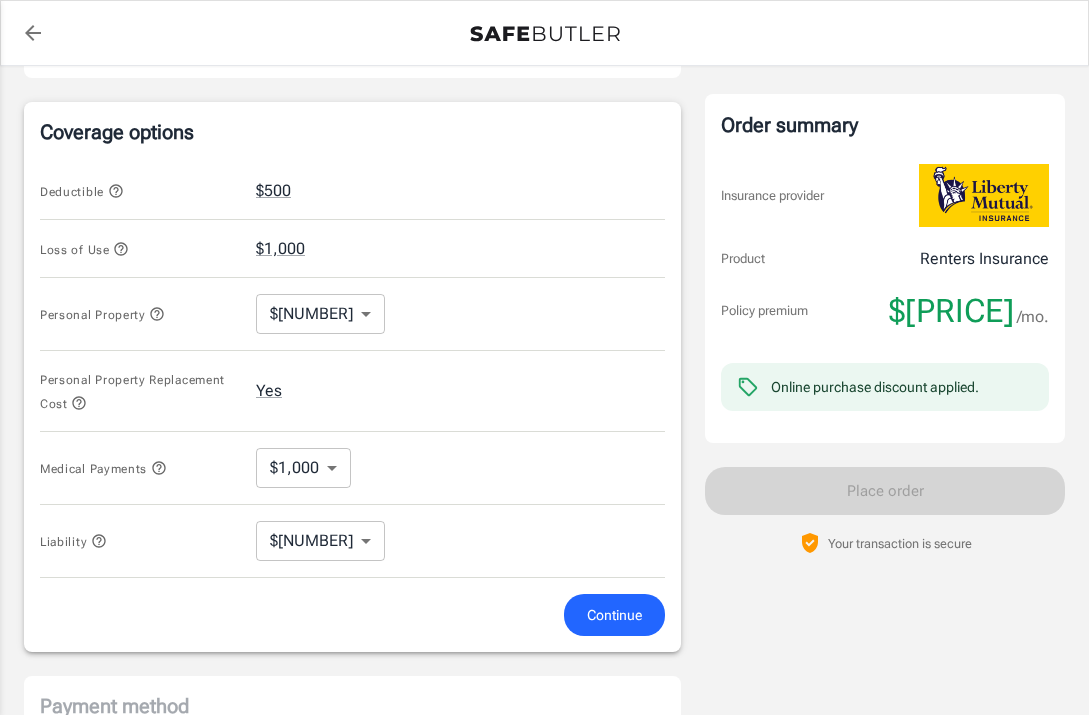 click on "Personal Property Replacement Cost   Yes" at bounding box center (352, 391) 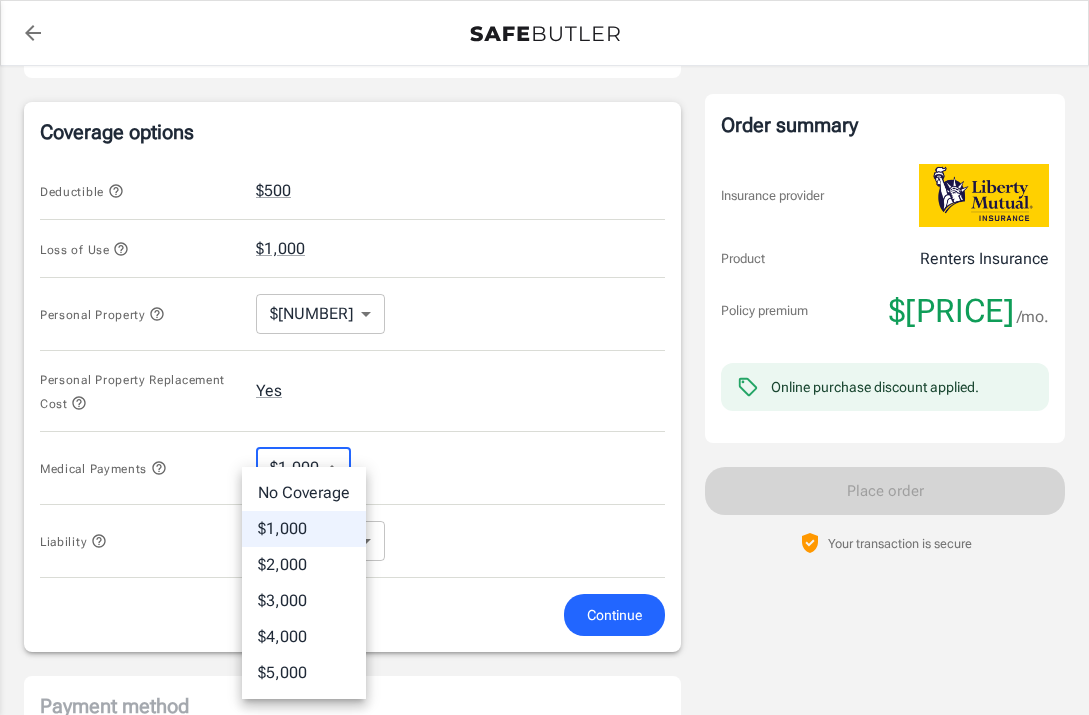 click on "Policy premium $ 6.08 /mo Liberty Mutual Renters Insurance 311 S FINLEY RD   LOMBARD ,  IL   60148 Your address is standardized. [FIRST]   [LAST] Your spouse and live-in family are automatically covered.  Learn More Your details Policy start date Aug 07, 2025 Email [EMAIL] Phone [PHONE] Building type Single or multi family home Lived for over 6 months No Previous Address [NUMBER] [STREET] w[APT] [CITY] [STATE] [POSTAL_CODE] Change Coverage options Deductible   $500 Loss of Use   $1,000 Personal Property   $100,000 100000 ​ Personal Property Replacement Cost   Yes Medical Payments   $1,000 1000 ​ Liability   $100,000 100000 ​ Continue Payment method Choose a payment method ​ Choose a payment method Add payment method Optional settings Add landlord as interested party Order summary Insurance provider Product Renters Insurance Policy premium $6.08 /mo. Online purchase discount applied. Payment frequency Best value — no extra charges.   ." at bounding box center [544, 174] 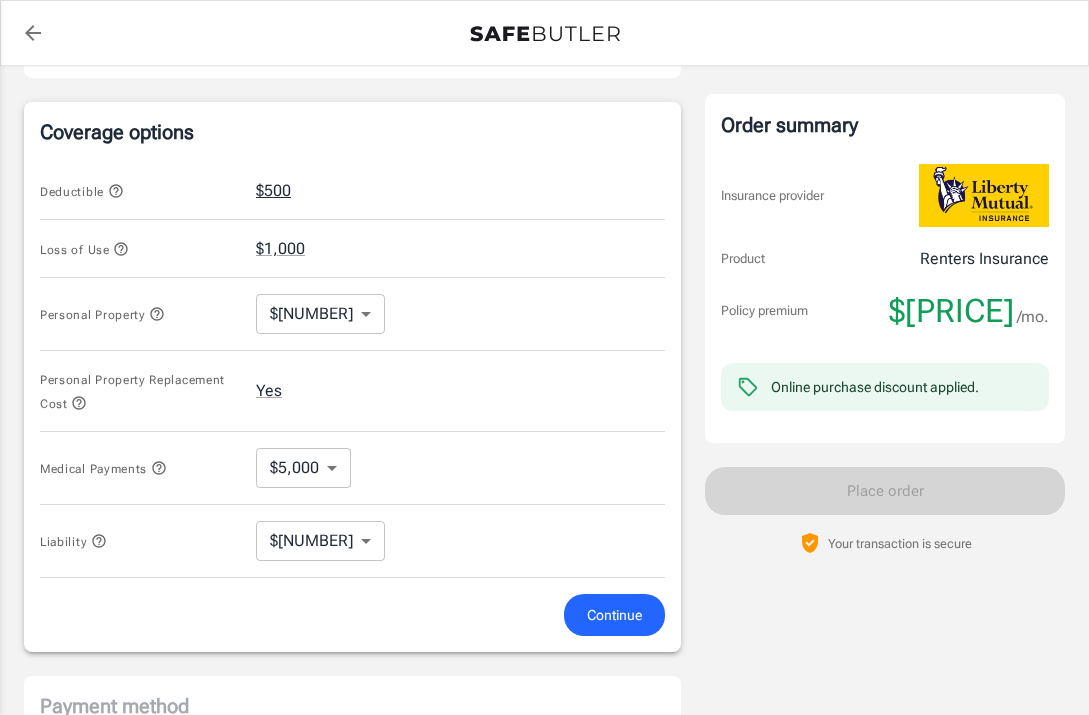 click on "$500" at bounding box center [273, 191] 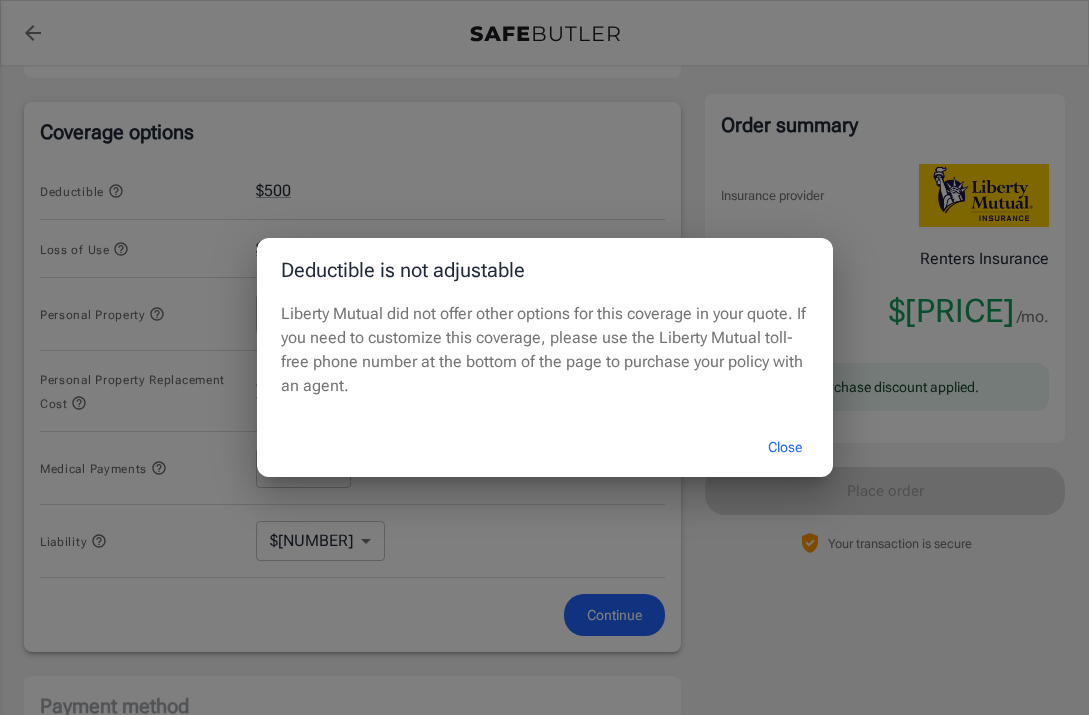 click on "Close" at bounding box center (785, 447) 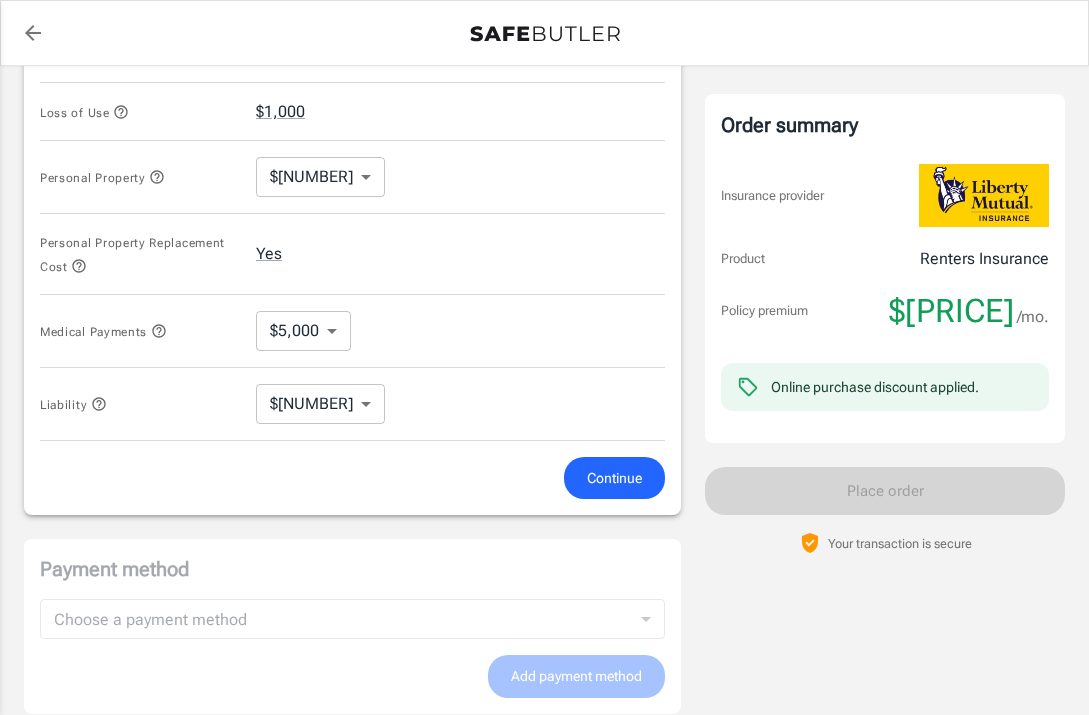 scroll, scrollTop: 1004, scrollLeft: 0, axis: vertical 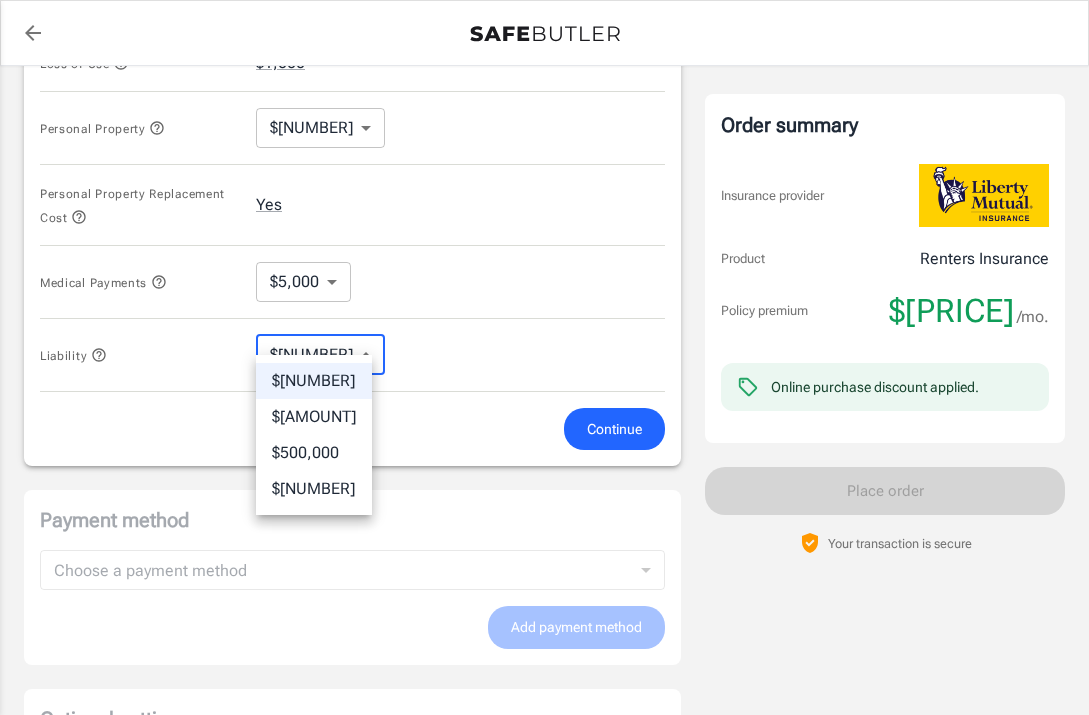 click on "Policy premium $ [PRICE] /mo Liberty Mutual Renters Insurance [ADDRESS] [CITY] , [STATE] [POSTAL_CODE] Your address is standardized. [FIRST] [LAST] Your spouse and live-in family are automatically covered. Learn More Your details Policy start date [DATE] Email [EMAIL] Phone [PHONE] Building type Single or multi family home Lived for over 6 months No Previous Address [ADDRESS] [APT_SUITE] [CITY] [STATE] [POSTAL_CODE] Change Coverage options Deductible $500 Loss of Use $1,000 Personal Property $100,000 100000 ​ Personal Property Replacement Cost Yes Medical Payments $5,000 5000 ​ Liability $100,000 100000 ​ Continue Payment method Choose a payment method ​ Choose a payment method Add payment method Optional settings Add landlord as interested party Order summary Insurance provider Product Renters Insurance Policy premium $[PRICE] /mo. Online purchase discount applied. Payment frequency Best value — no extra charges. ." at bounding box center (544, -12) 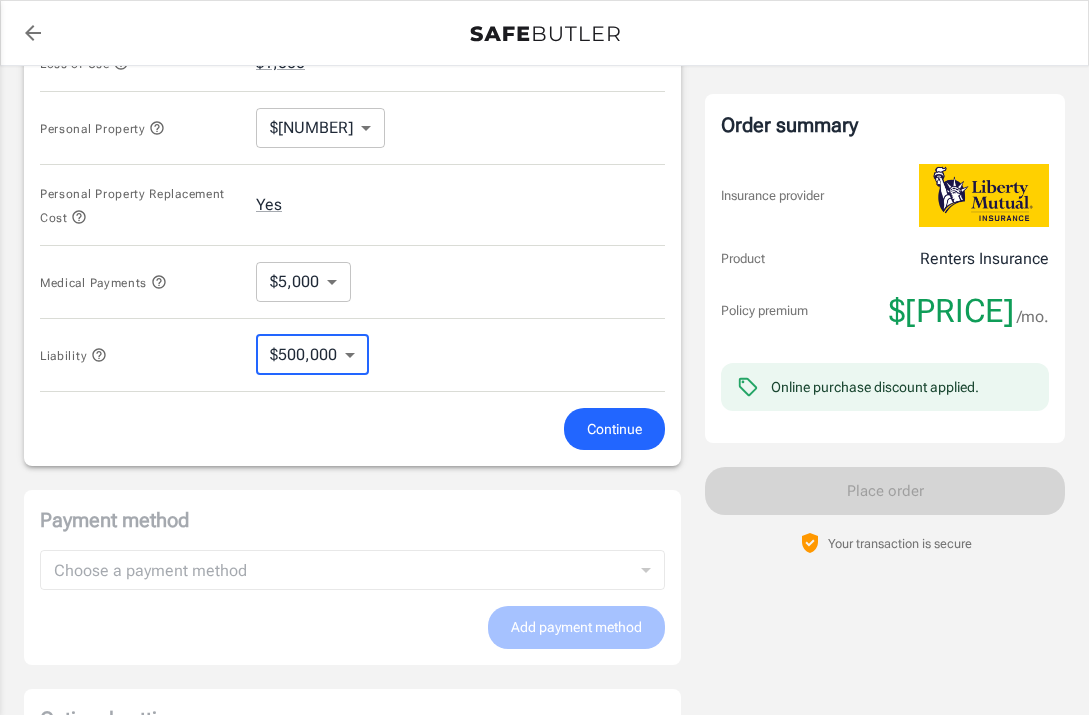 click on "Continue" at bounding box center [614, 429] 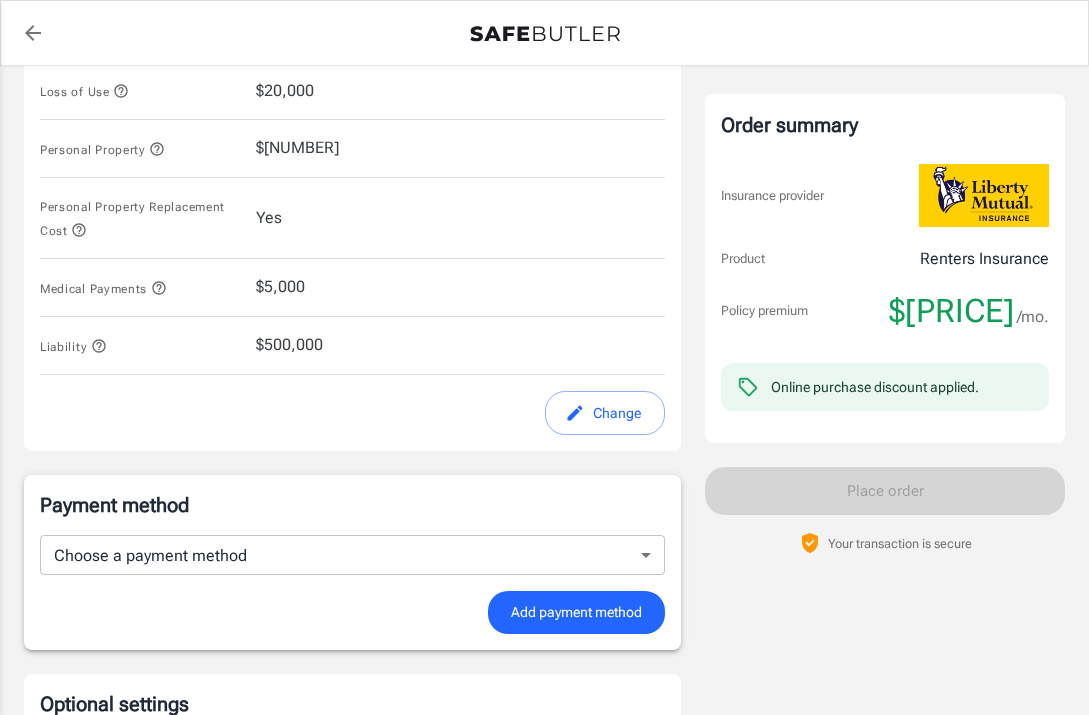 scroll, scrollTop: 750, scrollLeft: 0, axis: vertical 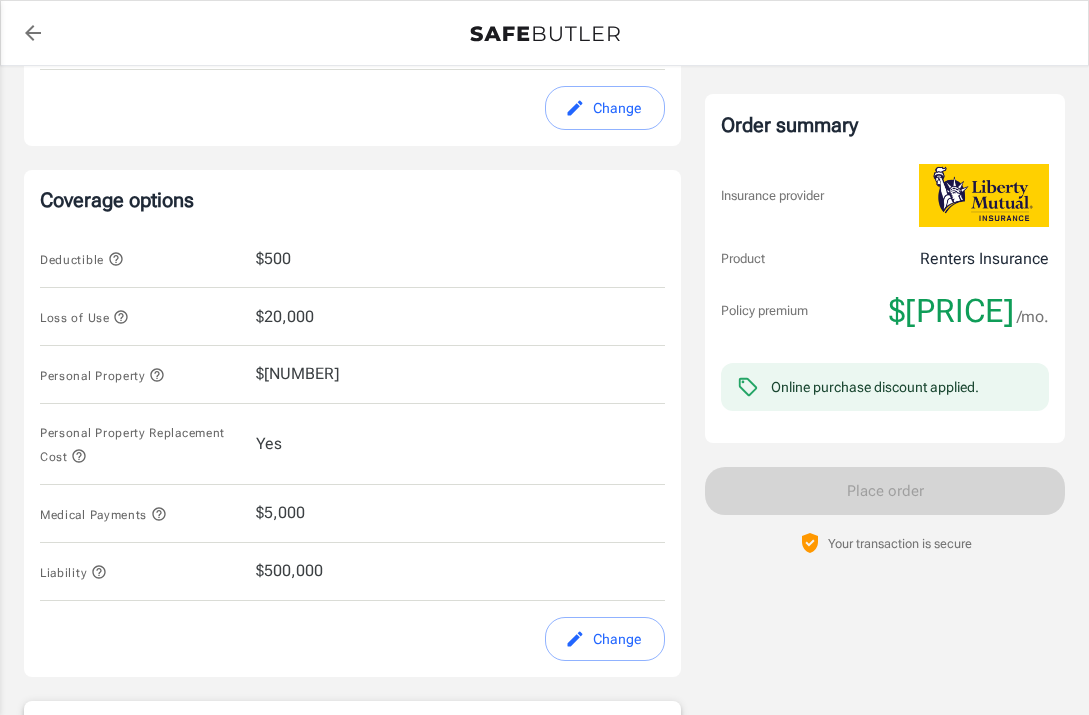 click on "$500,000" at bounding box center (289, 571) 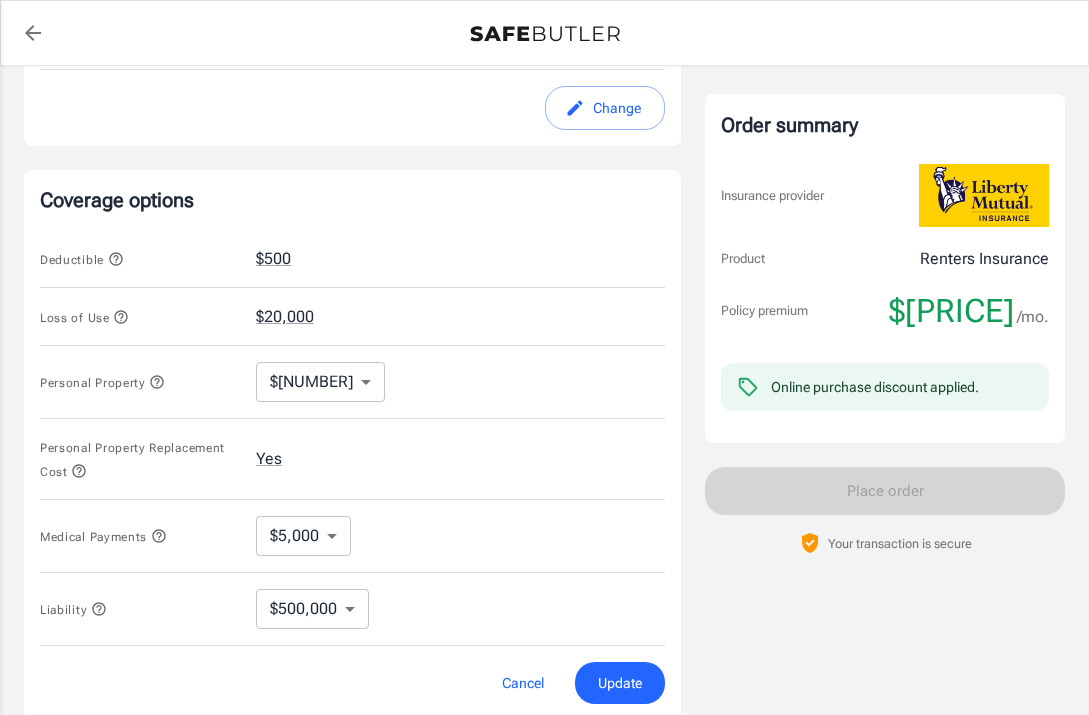 click on "Policy premium $ [PRICE] /mo Liberty Mutual Renters Insurance [ADDRESS] [CITY] , [STATE] [POSTAL_CODE] Your address is standardized. [FIRST] [LAST] Your spouse and live-in family are automatically covered. Learn More Your details Policy start date * Your email * [EMAIL] Your email * Phone number * [PHONE] Phone number * Select building type * ​ Select building type * I've lived at the address for over 6 months. Previous Address Your Previous Address If you have lived at the insured address for less than 6 months, Liberty Mutual requires your previous address. Street address Street address Apt, suite, etc. (optional) Apt, suite, etc. (optional) City City State Alabama Alaska Arizona Arkansas California Colorado Connecticut Delaware District Of Columbia Florida Georgia Hawaii Idaho Illinois Indiana Iowa Kansas Kentucky Louisiana Maine Maryland Massachusetts Michigan Ohio" at bounding box center (544, 242) 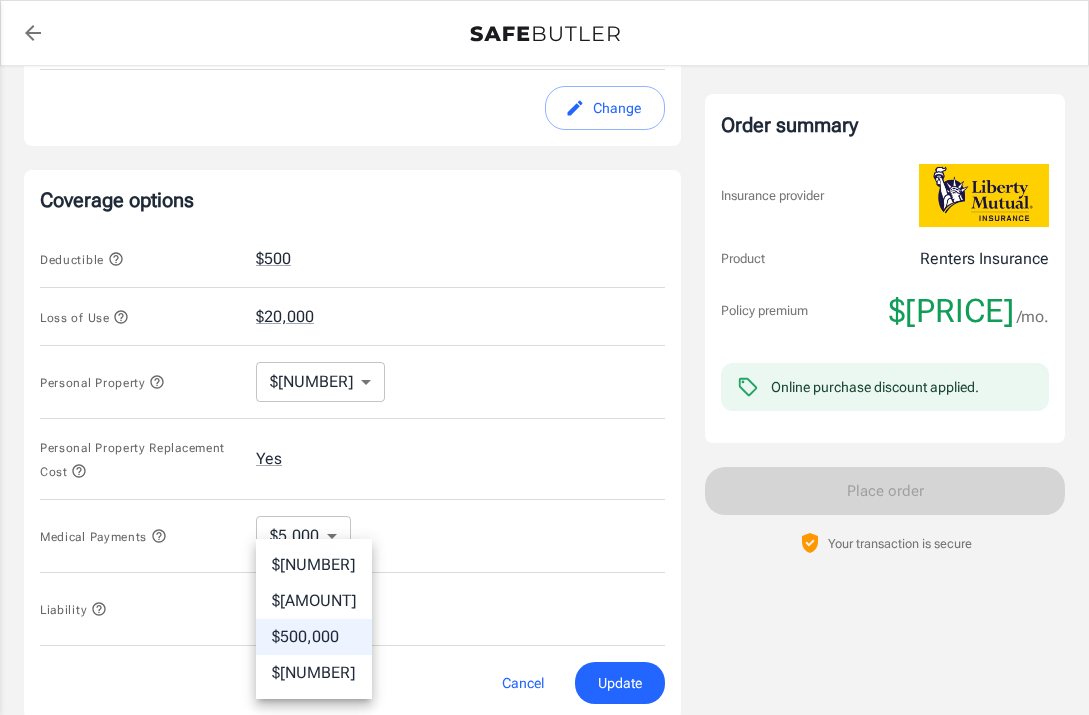 click on "$[NUMBER]" at bounding box center (314, 565) 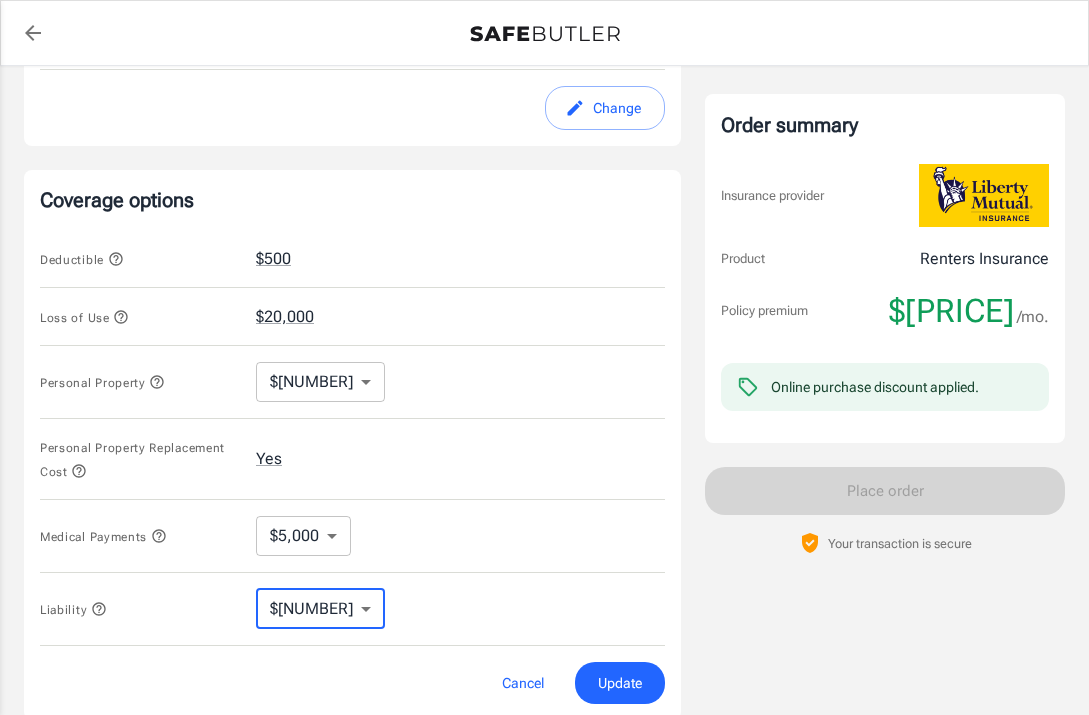 click on "Policy premium $ 53.33 /mo Liberty Mutual Renters Insurance 311 S FINLEY RD   LOMBARD ,  IL   60148 Your address is standardized. [FIRST]   [LAST] Your spouse and live-in family are automatically covered.  Learn More Your details Policy start date Aug 07, 2025 Email [EMAIL] Phone [PHONE] Building type Single or multi family home Lived for over 6 months No Previous Address [NUMBER] [STREET] w[APT] [CITY] [STATE] Change Coverage options Deductible   $500 Loss of Use   $20,000 Personal Property   $100,000 100000 ​ Personal Property Replacement Cost   Yes Medical Payments   $5,000 5000 ​ Liability   $100,000 100000 ​ Cancel Update Payment method Choose a payment method ​ Choose a payment method Add payment method Optional settings Add landlord as interested party Order summary Insurance provider Product Renters Insurance Policy premium $53.33 /mo. Online purchase discount applied. Payment frequency Today's Due $53.33   1- ." at bounding box center (544, 242) 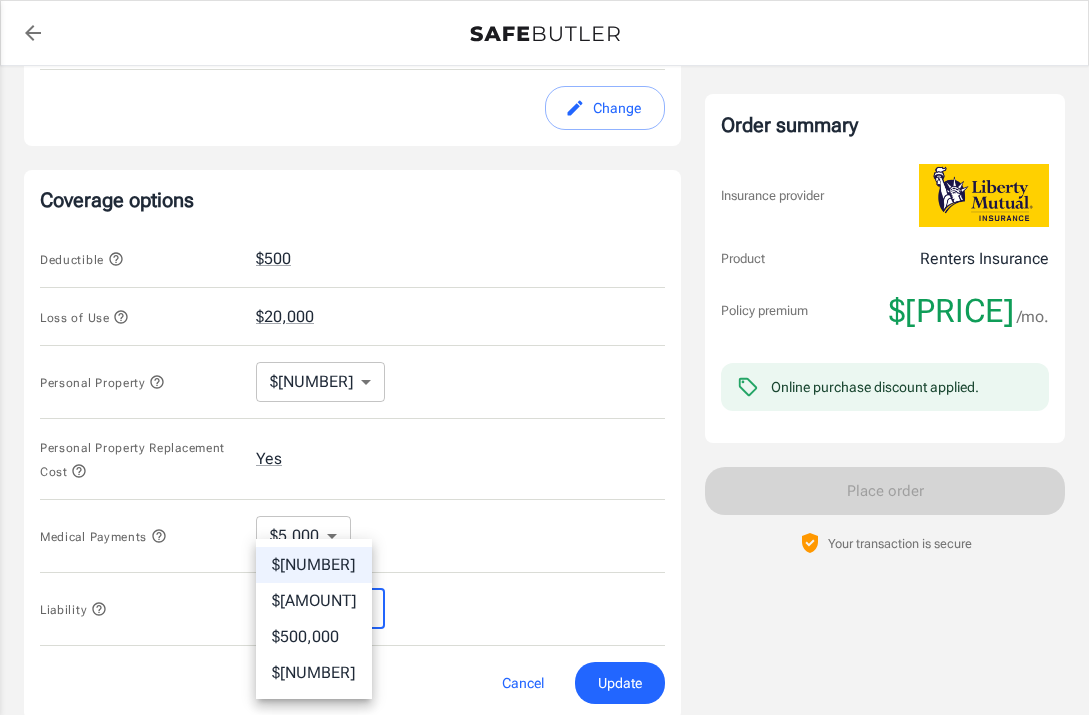 click on "$[AMOUNT]" at bounding box center (314, 601) 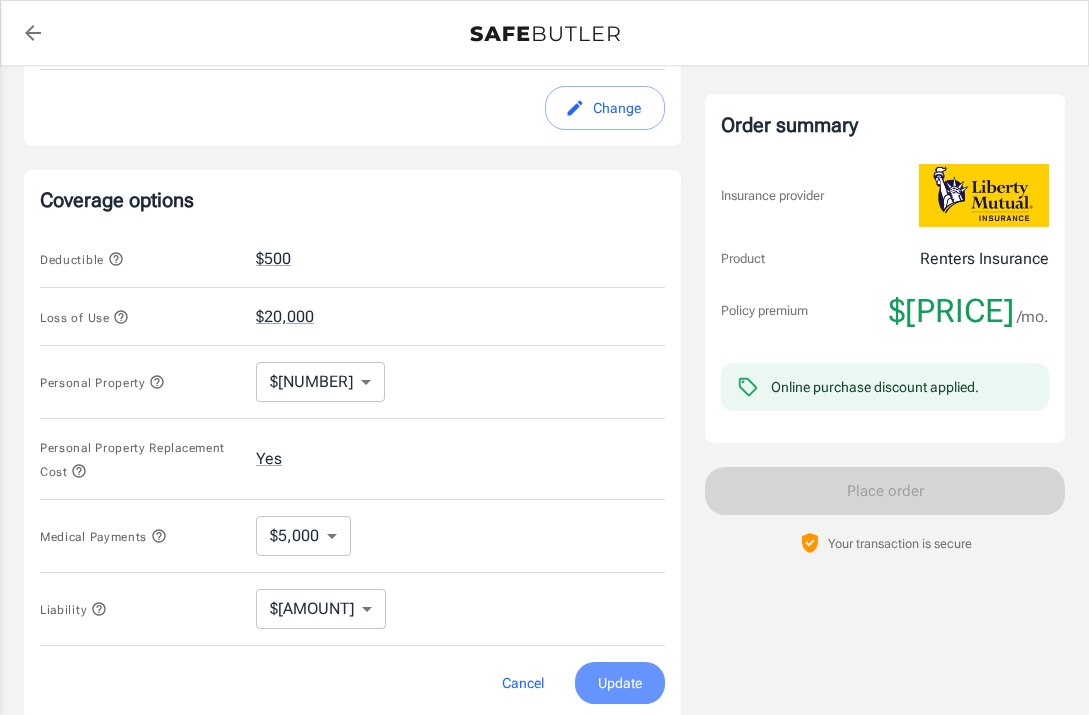 click on "Update" at bounding box center (620, 683) 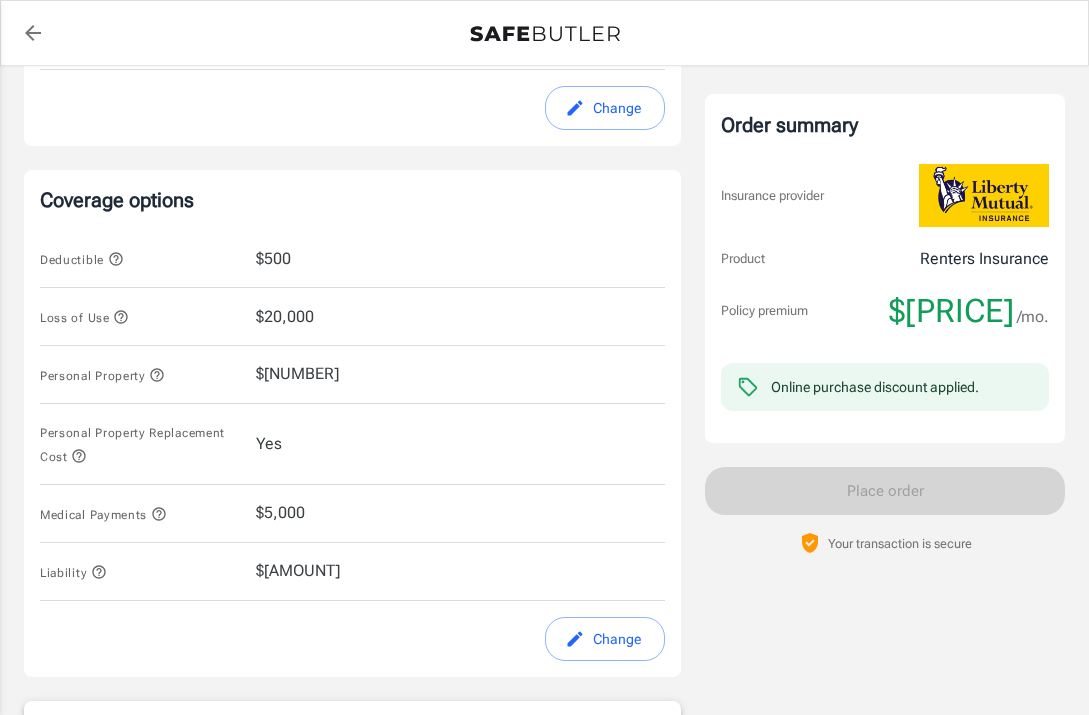 click on "$5,000" at bounding box center [280, 513] 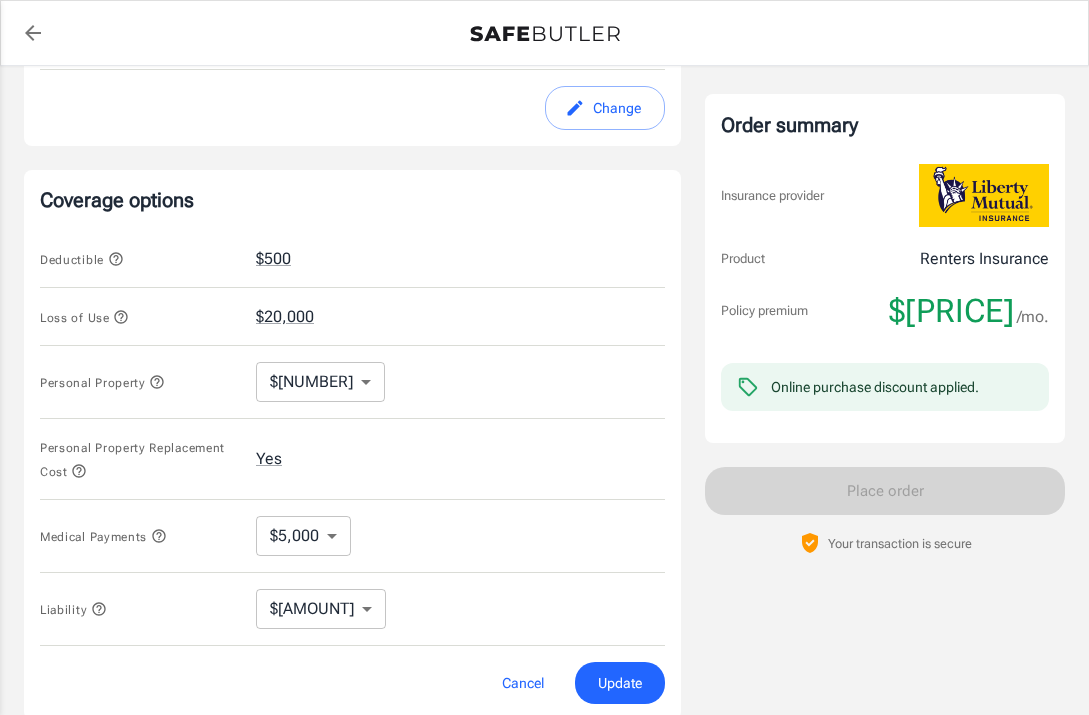 click on "Medical Payments   $[AMOUNT] $[AMOUNT]" at bounding box center [352, 536] 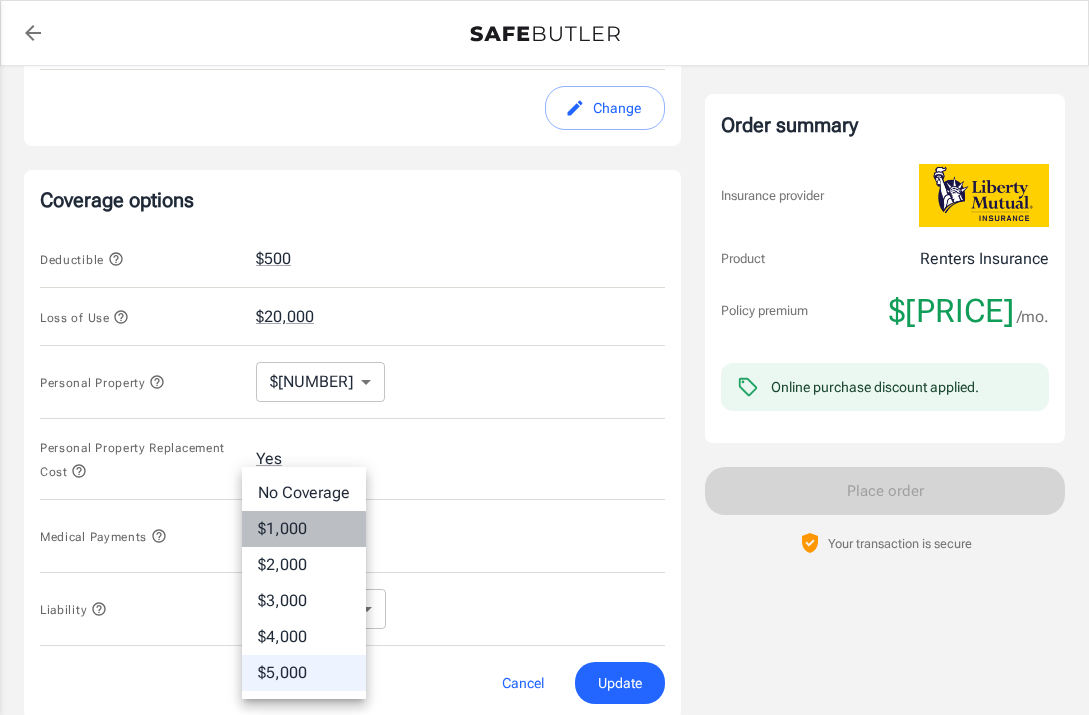 click on "$1,000" at bounding box center (304, 529) 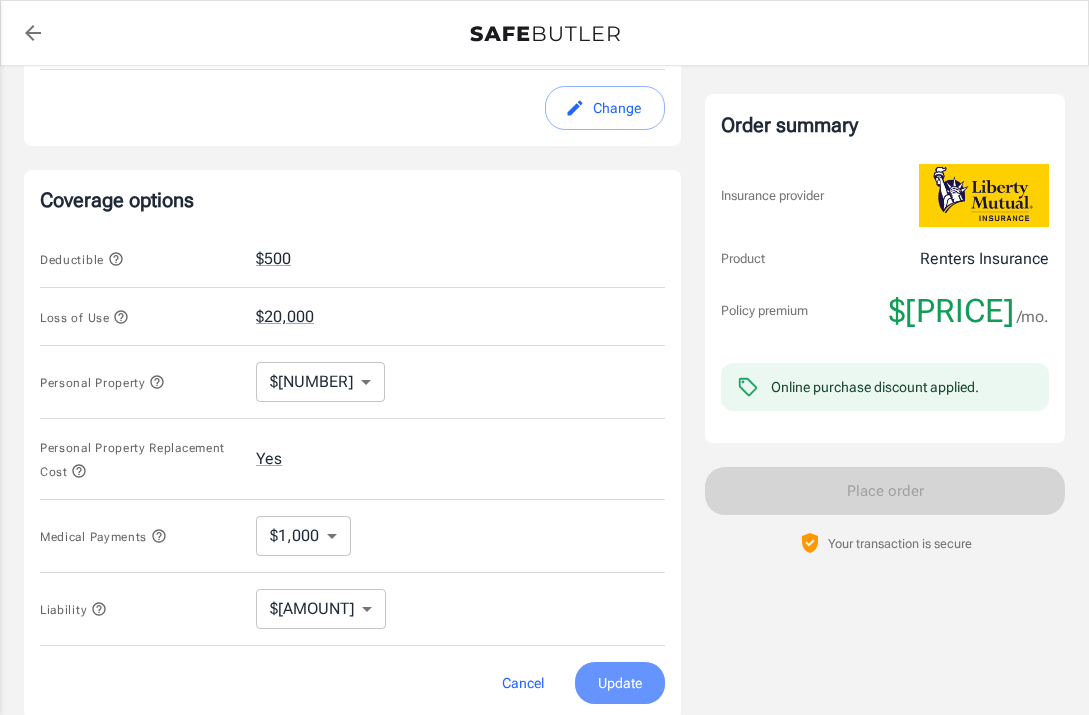 click on "Update" at bounding box center [620, 683] 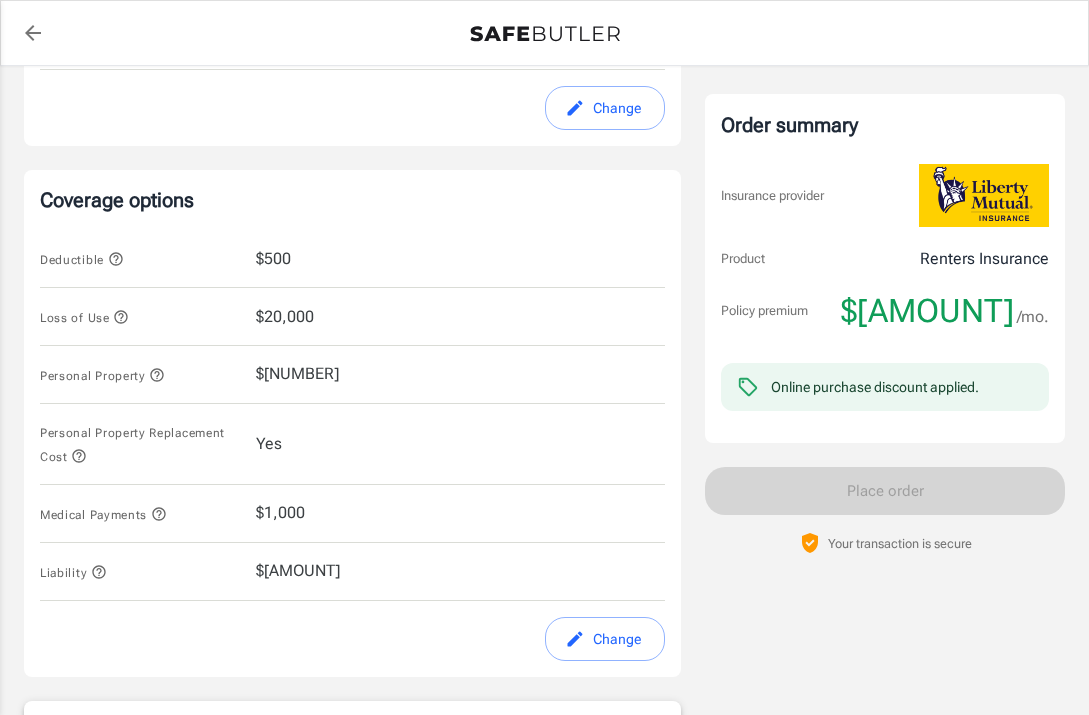 click on "$[AMOUNT]" at bounding box center [298, 571] 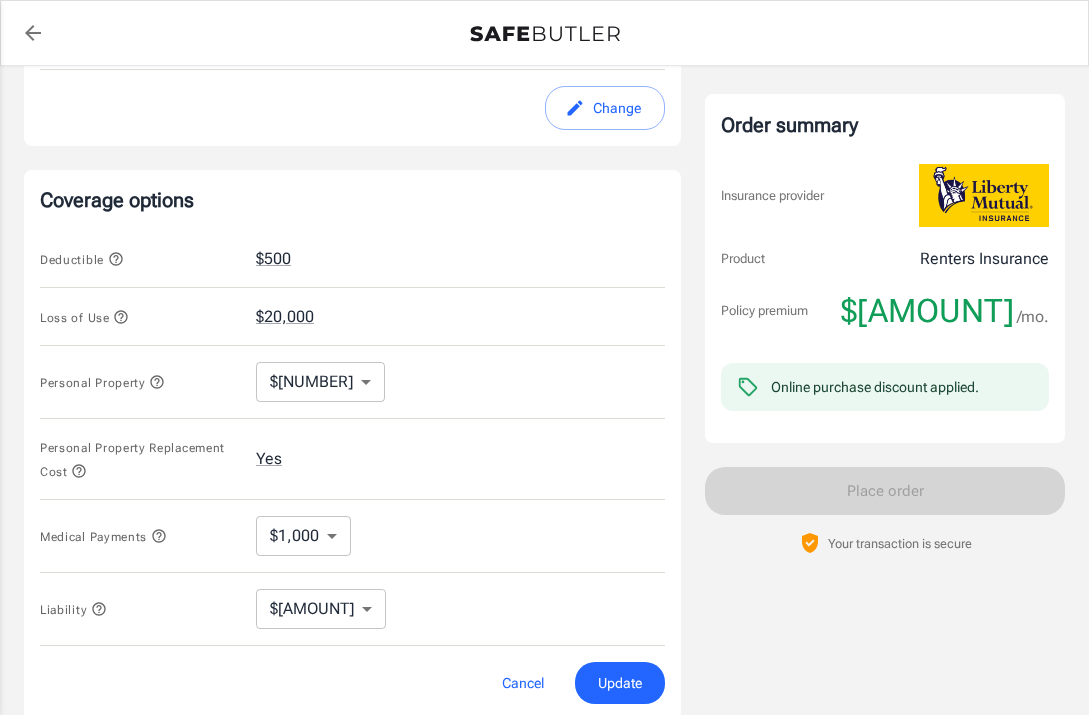 click on "Policy premium $ 51.75 /mo Liberty Mutual Renters Insurance 311 S FINLEY RD   LOMBARD ,  IL   60148 Your address is standardized. [FIRST]   [LAST] Your spouse and live-in family are automatically covered.  Learn More Your details Policy start date Aug 07, 2025 Email [EMAIL] Phone [PHONE] Building type Single or multi family home Lived for over 6 months No Previous Address [NUMBER] [STREET] w[APT] [CITY] [STATE] Change Coverage options Deductible   $500 Loss of Use   $20,000 Personal Property   $100,000 100000 ​ Personal Property Replacement Cost   Yes Medical Payments   $1,000 1000 ​ Liability   $300,000 300000 ​ Cancel Update Payment method Choose a payment method ​ Choose a payment method Add payment method Optional settings Add landlord as interested party Order summary Insurance provider Product Renters Insurance Policy premium $51.75 /mo. Online purchase discount applied. Payment frequency Today's Due $51.75   1- ." at bounding box center [544, 242] 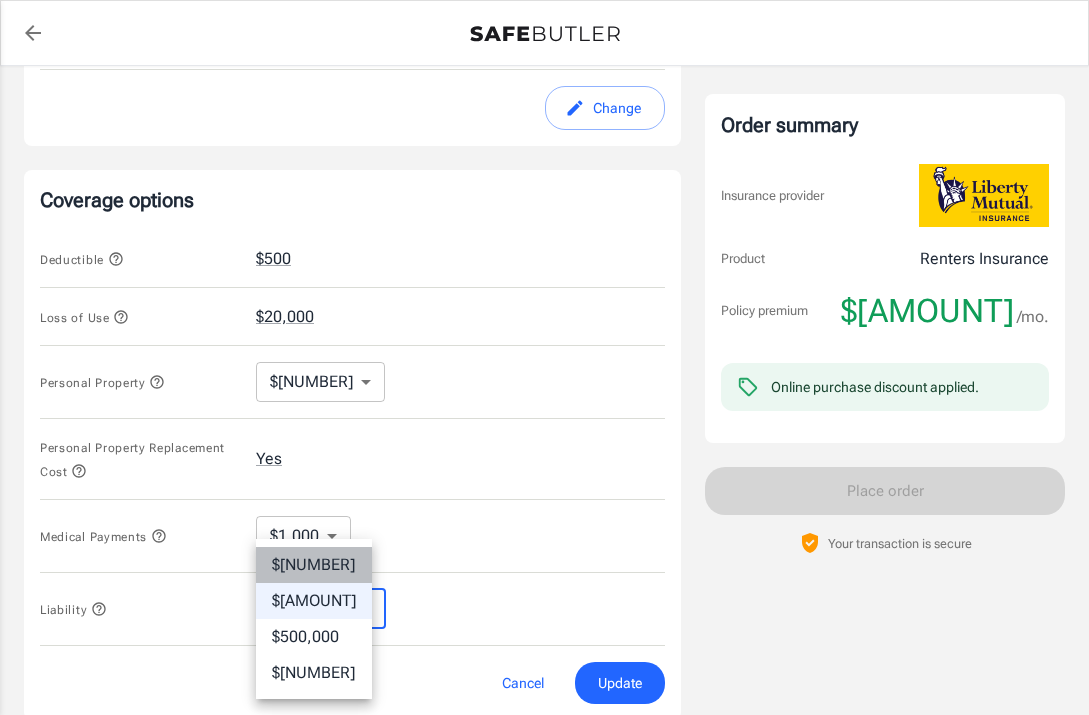 click on "$[NUMBER]" at bounding box center (314, 565) 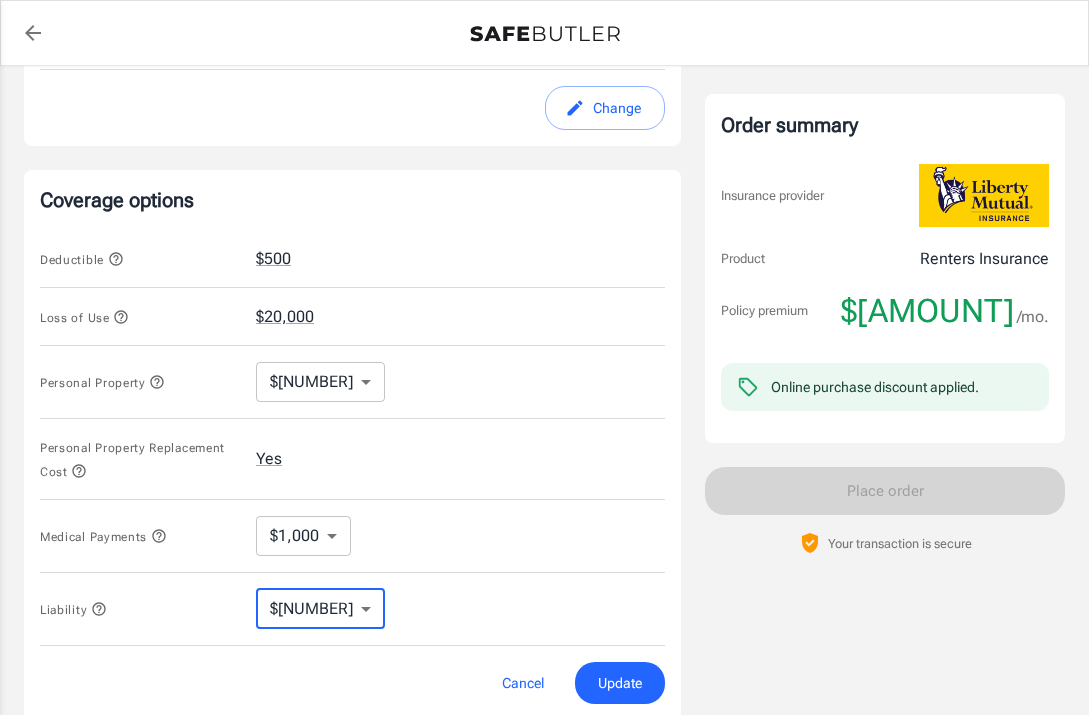 click on "Update" at bounding box center (620, 683) 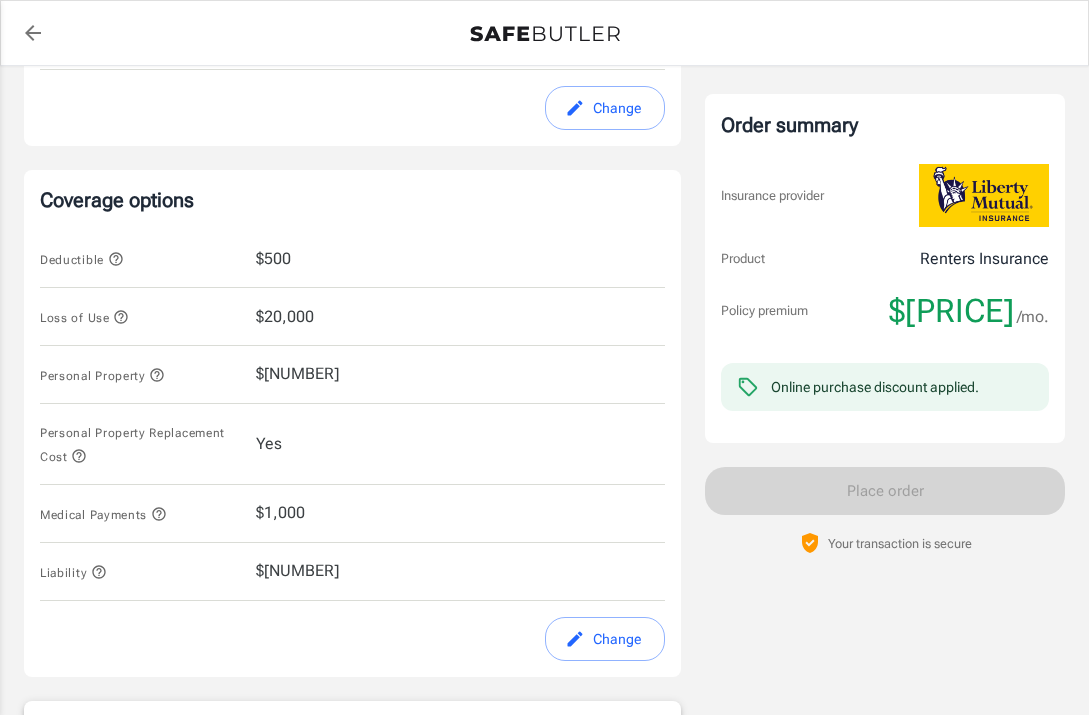 click on "Personal Property   $[AMOUNT]" at bounding box center (352, 375) 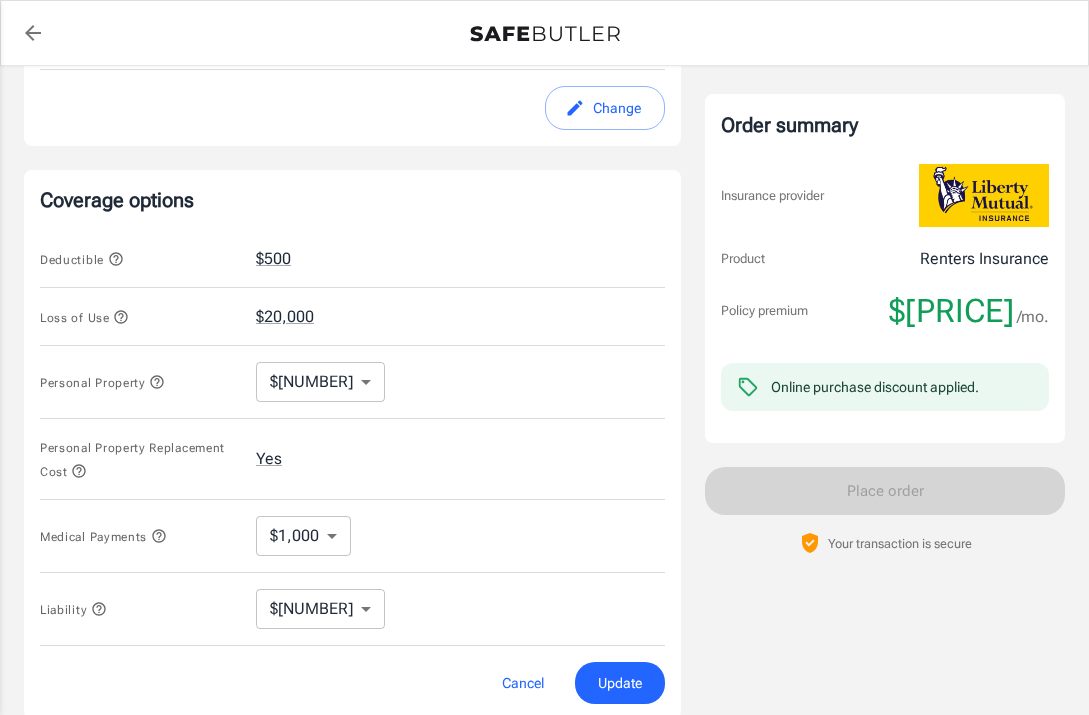 click on "Policy premium $ 51.08 /mo Liberty Mutual Renters Insurance 311 S FINLEY RD   LOMBARD ,  IL   60148 Your address is standardized. [FIRST]   [LAST] Your spouse and live-in family are automatically covered.  Learn More Your details Policy start date Aug 07, 2025 Email [EMAIL] Phone [PHONE] Building type Single or multi family home Lived for over 6 months No Previous Address [NUMBER] [STREET] w[APT] [CITY] [STATE] Change Coverage options Deductible   $500 Loss of Use   $20,000 Personal Property   $100,000 100000 ​ Personal Property Replacement Cost   Yes Medical Payments   $1,000 1000 ​ Liability   $100,000 100000 ​ Cancel Update Payment method Choose a payment method ​ Choose a payment method Add payment method Optional settings Add landlord as interested party Order summary Insurance provider Product Renters Insurance Policy premium $51.08 /mo. Online purchase discount applied. Payment frequency Today's Due $51.08   1- ." at bounding box center (544, 242) 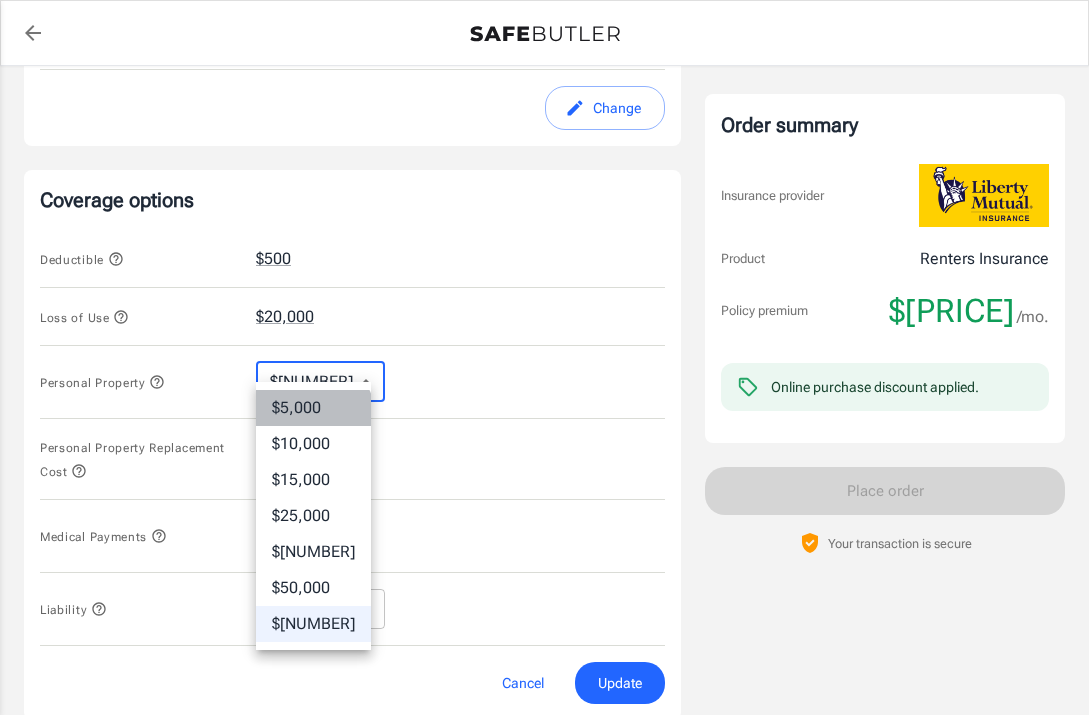 click on "$5,000" at bounding box center [313, 408] 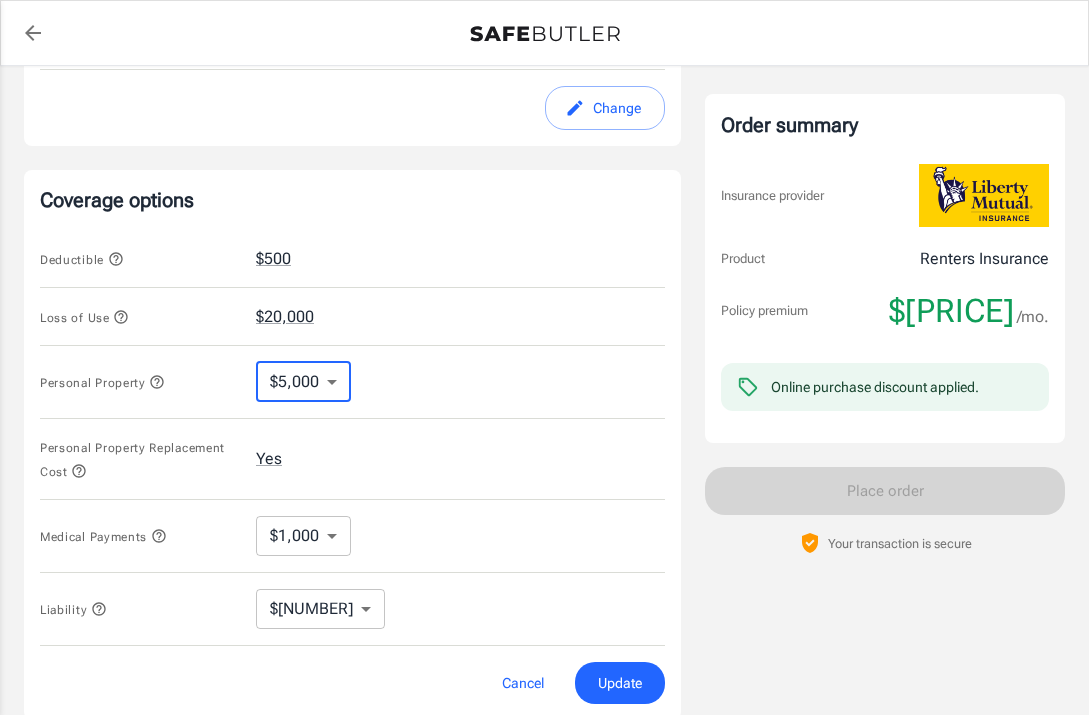 click on "Update" at bounding box center [620, 683] 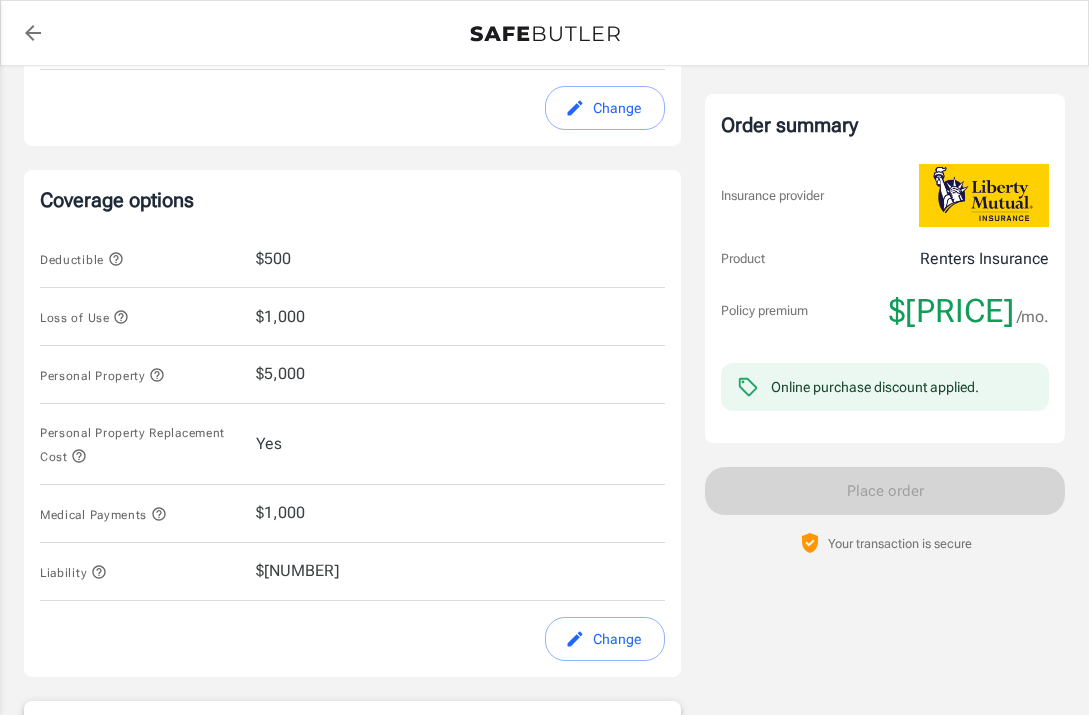 click on "Change" at bounding box center [605, 639] 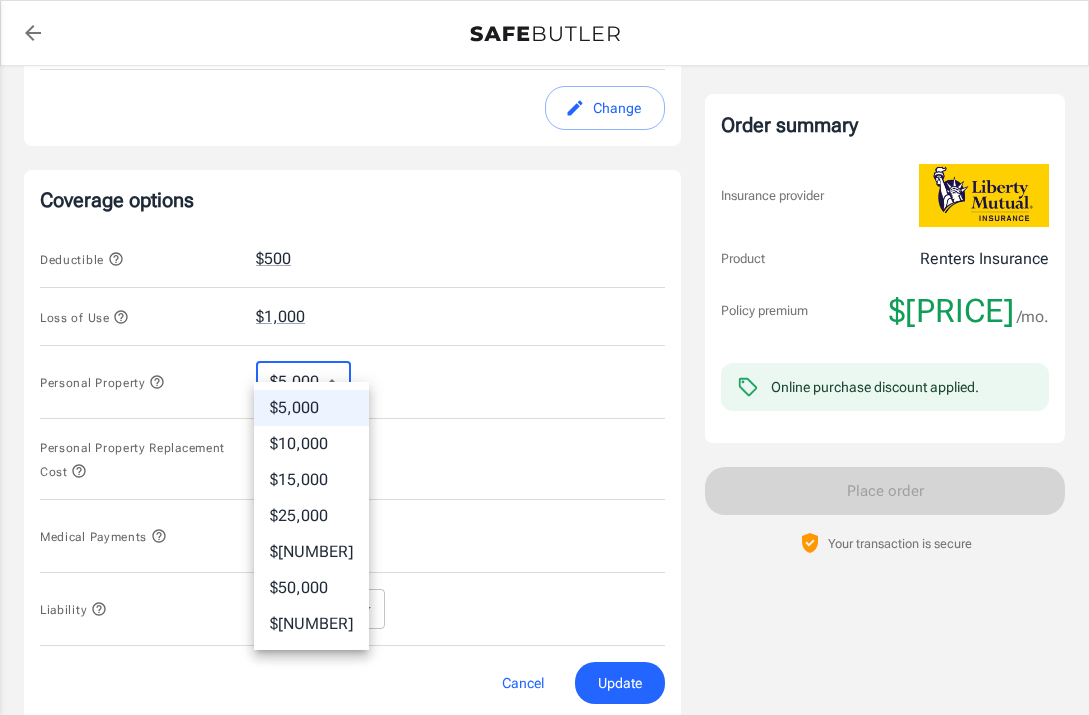 click on "Policy premium $ [PRICE] /mo Liberty Mutual Renters Insurance [ADDRESS] [CITY] , [STATE] [POSTAL_CODE] Your address is standardized. [FIRST] [LAST] Your spouse and live-in family are automatically covered. Learn More Your details Policy start date [DATE] Email [EMAIL] Phone [PHONE] Building type Single or multi family home Lived for over 6 months No Previous Address [ADDRESS] [APT_SUITE] [CITY] [STATE] [POSTAL_CODE] Change Coverage options Deductible $500 Loss of Use $1,000 Personal Property $5,000 5000 ​ Personal Property Replacement Cost Yes Medical Payments $1,000 1000 ​ Liability $100,000 100000 ​ Cancel Update Payment method Choose a payment method ​ Choose a payment method Add payment method Optional settings Add landlord as interested party Order summary Insurance provider Product Renters Insurance Policy premium $[PRICE] /mo. Online purchase discount applied. Payment frequency Best value — no extra charges." at bounding box center [544, 242] 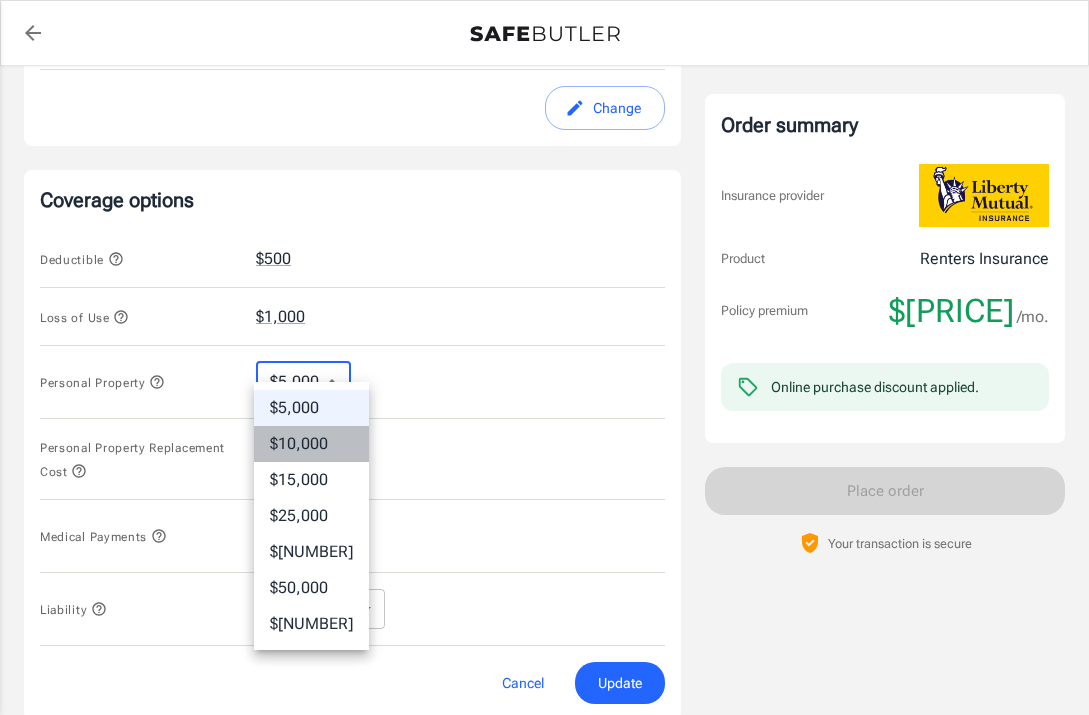 click on "$10,000" at bounding box center [311, 444] 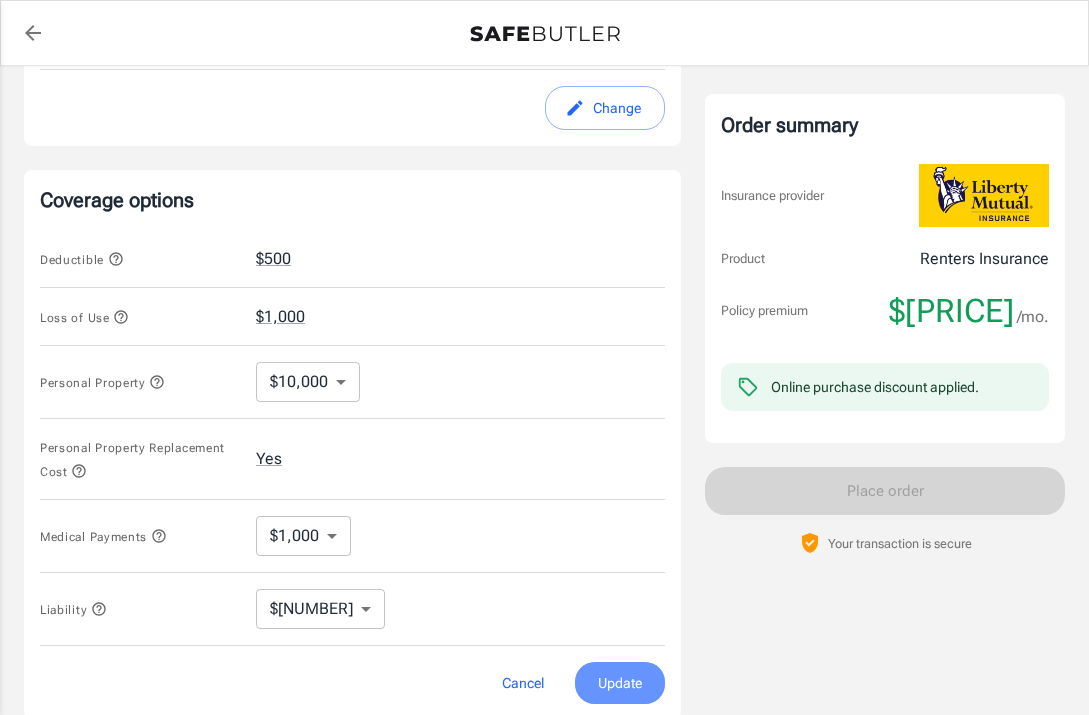 click on "Update" at bounding box center (620, 683) 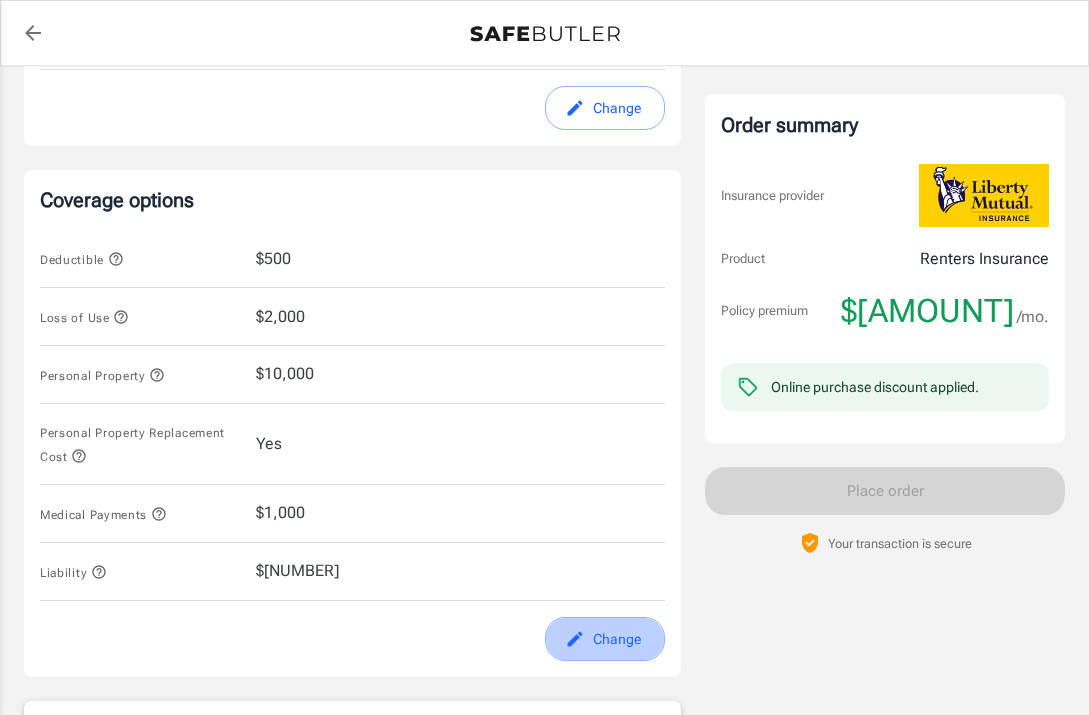 click on "Change" at bounding box center (605, 639) 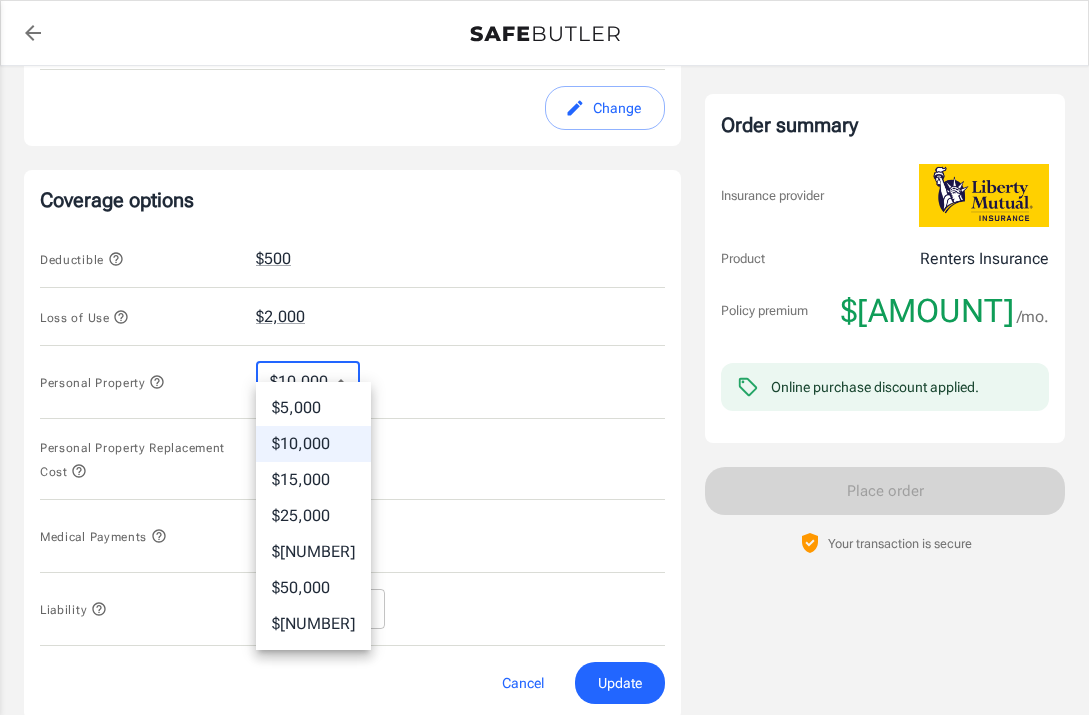 click on "Policy premium $ [PRICE] /mo Liberty Mutual Renters Insurance [ADDRESS] [CITY] , [STATE] [POSTAL_CODE] Your address is standardized. [FIRST] [LAST] Your spouse and live-in family are automatically covered. Learn More Your details Policy start date [DATE] Email [EMAIL] Phone [PHONE] Building type Single or multi family home Lived for over 6 months No Previous Address [ADDRESS] [APT_SUITE] [CITY] [STATE] [POSTAL_CODE] Change Coverage options Deductible $500 Loss of Use $2,000 Personal Property $10,000 10000 ​ Personal Property Replacement Cost Yes Medical Payments $1,000 1000 ​ Liability $100,000 100000 ​ Cancel Update Payment method Choose a payment method ​ Choose a payment method Add payment method Optional settings Add landlord as interested party Order summary Insurance provider Product Renters Insurance Policy premium $[PRICE] /mo. Online purchase discount applied. Payment frequency Best value — no extra charges." at bounding box center (544, 242) 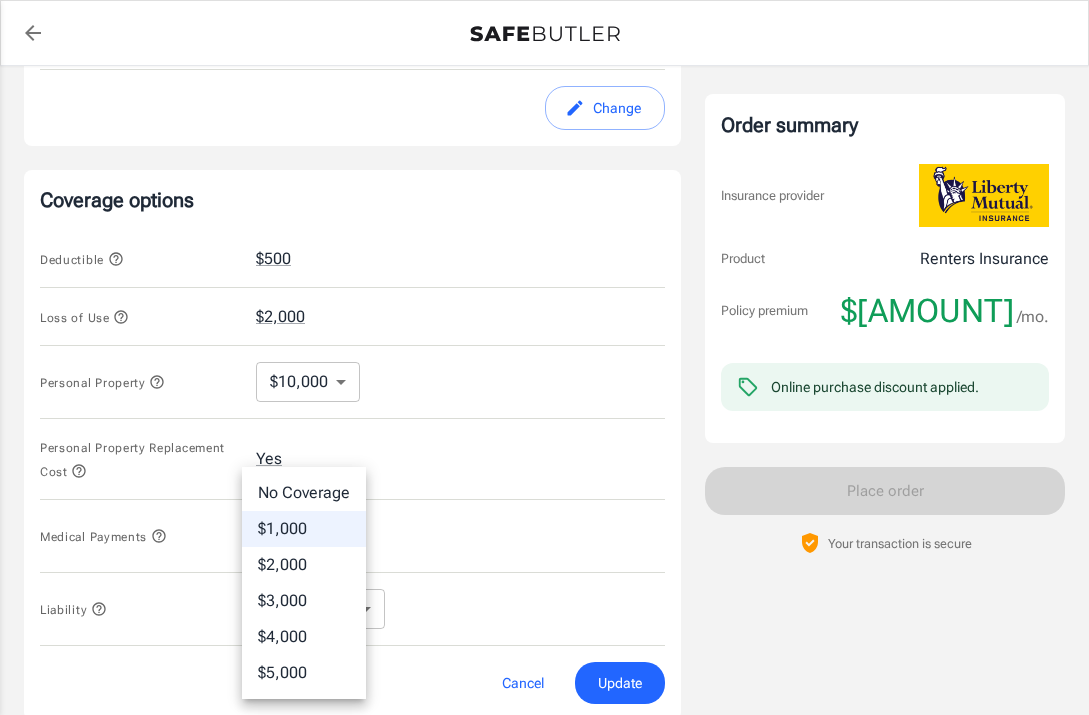 click on "Policy premium $ [PRICE] /mo Liberty Mutual Renters Insurance [ADDRESS] [CITY] , [STATE] [POSTAL_CODE] Your address is standardized. [FIRST] [LAST] Your spouse and live-in family are automatically covered. Learn More Your details Policy start date [DATE] Email [EMAIL] Phone [PHONE] Building type Single or multi family home Lived for over 6 months No Previous Address [ADDRESS] [APT_SUITE] [CITY] [STATE] [POSTAL_CODE] Change Coverage options Deductible $500 Loss of Use $2,000 Personal Property $10,000 10000 ​ Personal Property Replacement Cost Yes Medical Payments $1,000 1000 ​ Liability $100,000 100000 ​ Cancel Update Payment method Choose a payment method ​ Choose a payment method Add payment method Optional settings Add landlord as interested party Order summary Insurance provider Product Renters Insurance Policy premium $[PRICE] /mo. Online purchase discount applied. Payment frequency Best value — no extra charges." at bounding box center [544, 242] 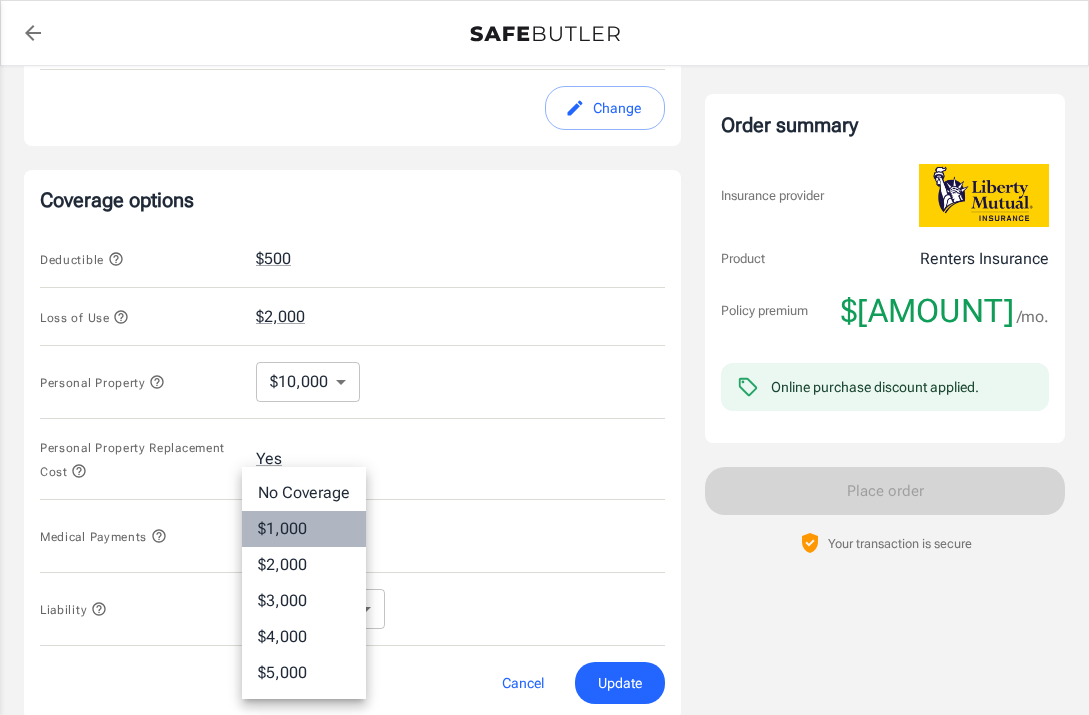 click on "$1,000" at bounding box center (304, 529) 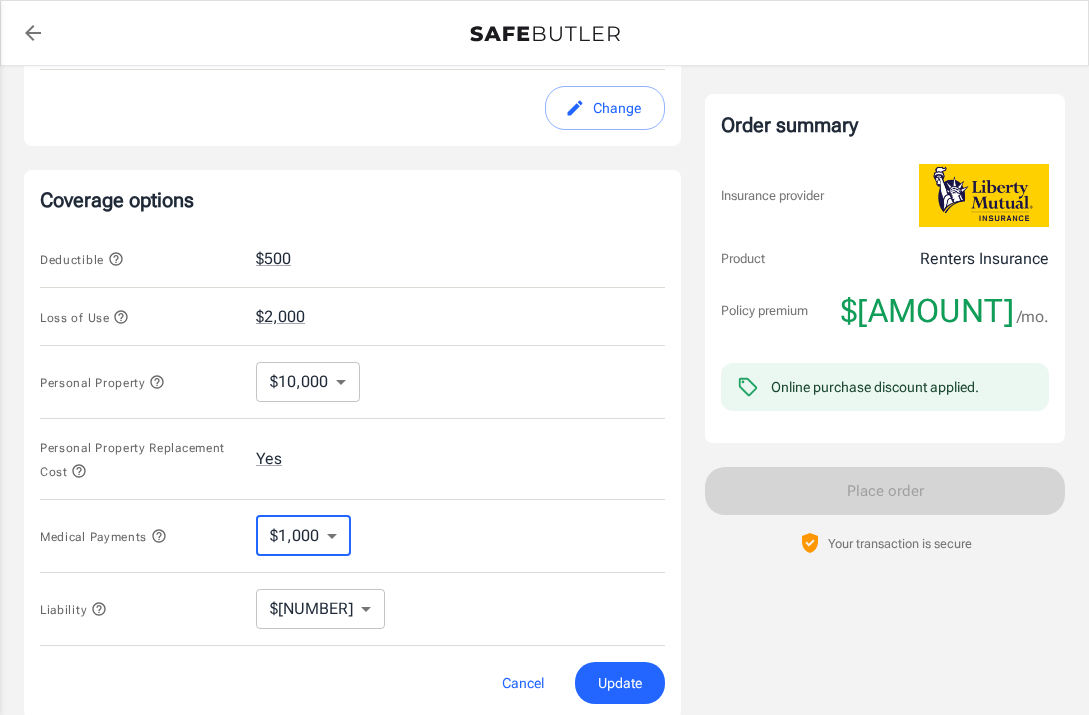 click on "Policy premium $ [PRICE] /mo Liberty Mutual Renters Insurance [ADDRESS] [CITY] , [STATE] [POSTAL_CODE] Your address is standardized. [FIRST] [LAST] Your spouse and live-in family are automatically covered. Learn More Your details Policy start date [DATE] Email [EMAIL] Phone [PHONE] Building type Single or multi family home Lived for over 6 months No Previous Address [ADDRESS] [APT_SUITE] [CITY] [STATE] [POSTAL_CODE] Change Coverage options Deductible $500 Loss of Use $2,000 Personal Property $10,000 10000 ​ Personal Property Replacement Cost Yes Medical Payments $1,000 1000 ​ Liability $100,000 100000 ​ Cancel Update Payment method Choose a payment method ​ Choose a payment method Add payment method Optional settings Add landlord as interested party Order summary Insurance provider Product Renters Insurance Policy premium $[PRICE] /mo. Online purchase discount applied. Payment frequency Best value — no extra charges." at bounding box center [544, 242] 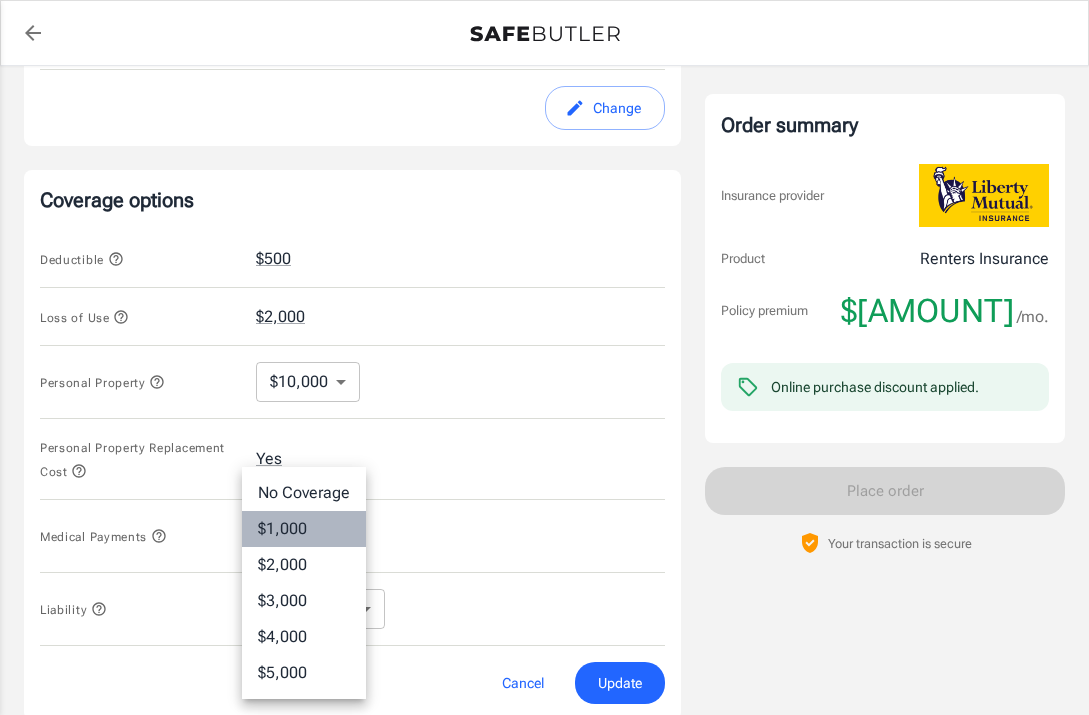click on "$1,000" at bounding box center (304, 529) 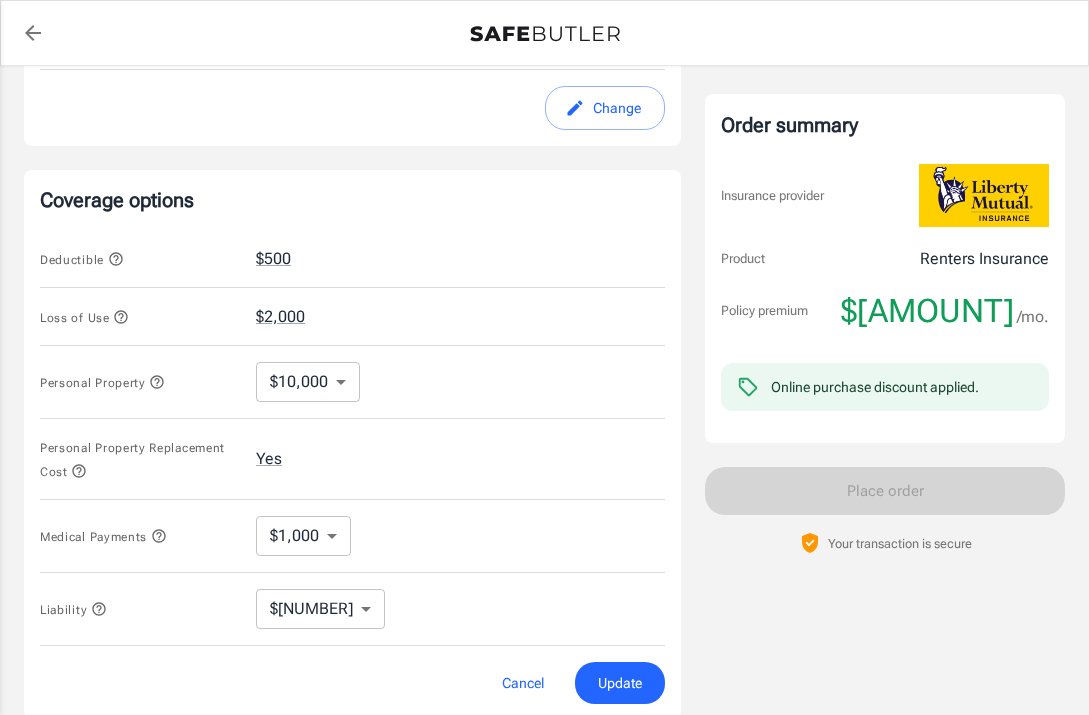 click 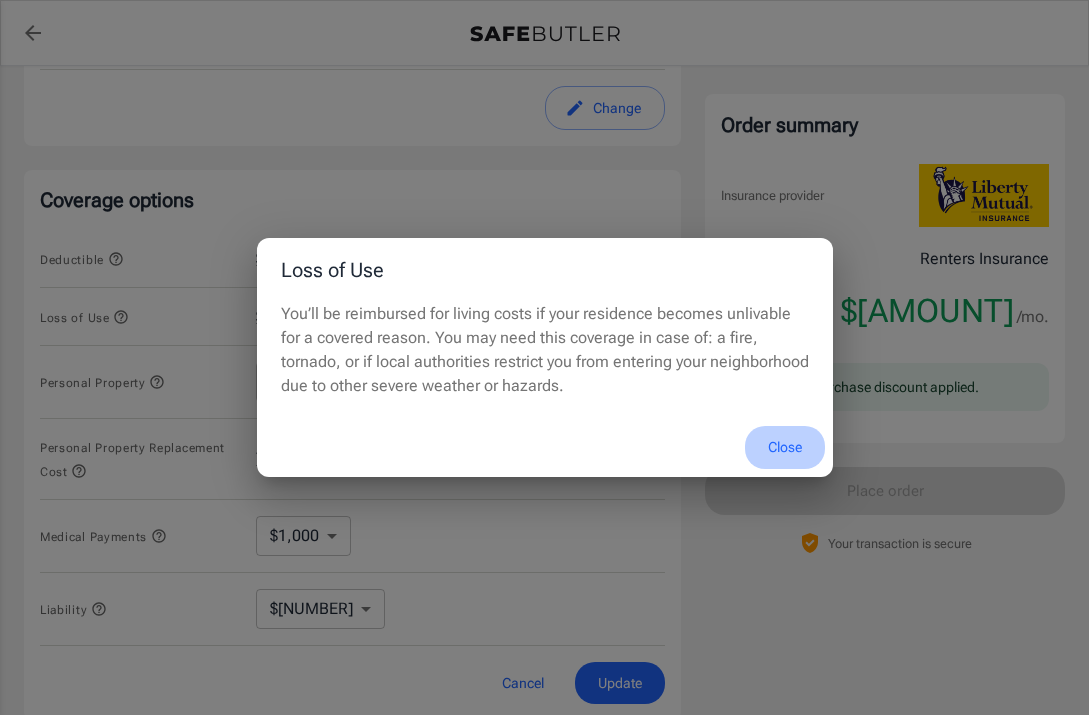 click on "Close" at bounding box center [785, 447] 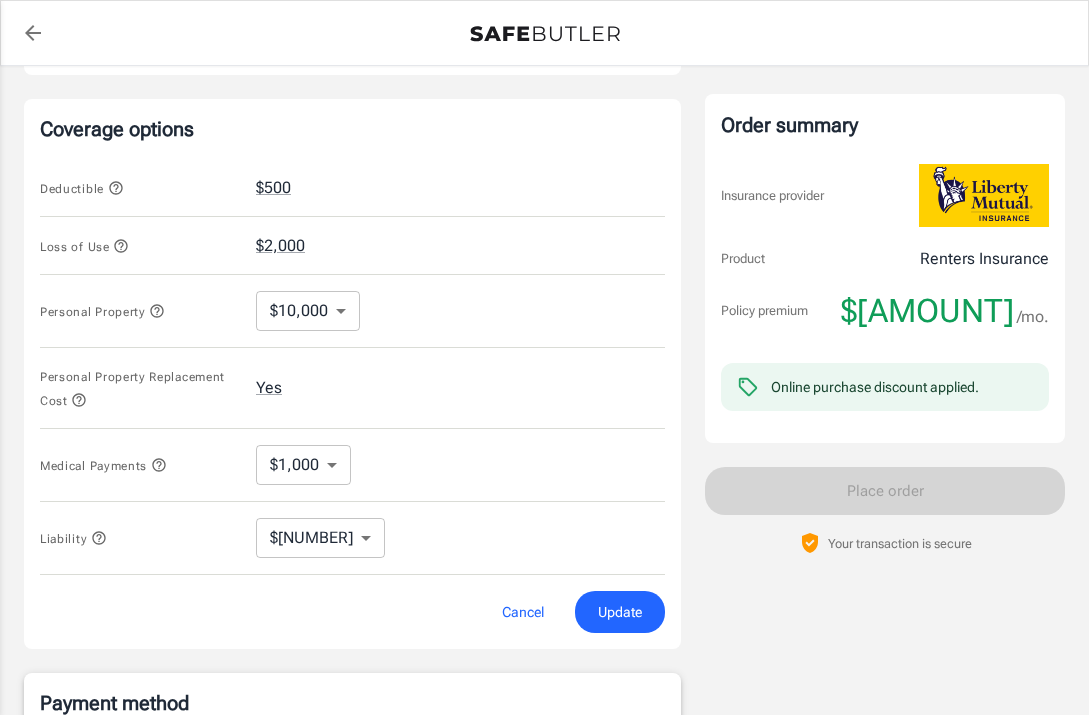 scroll, scrollTop: 827, scrollLeft: 0, axis: vertical 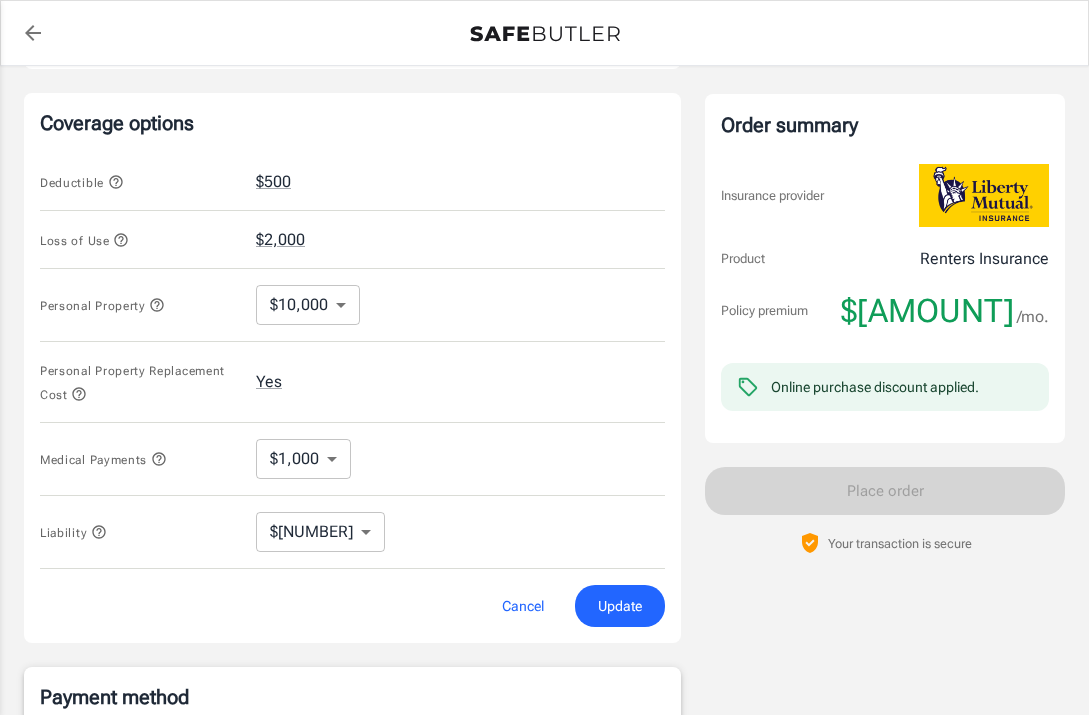 click on "Update" at bounding box center (620, 606) 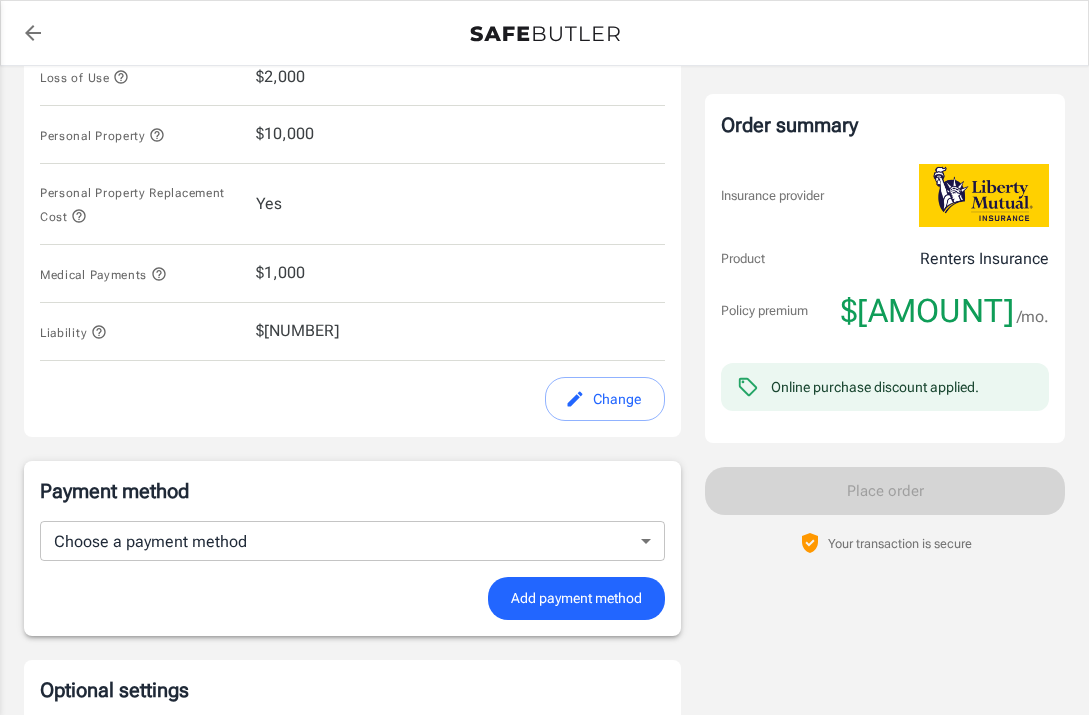 scroll, scrollTop: 1046, scrollLeft: 0, axis: vertical 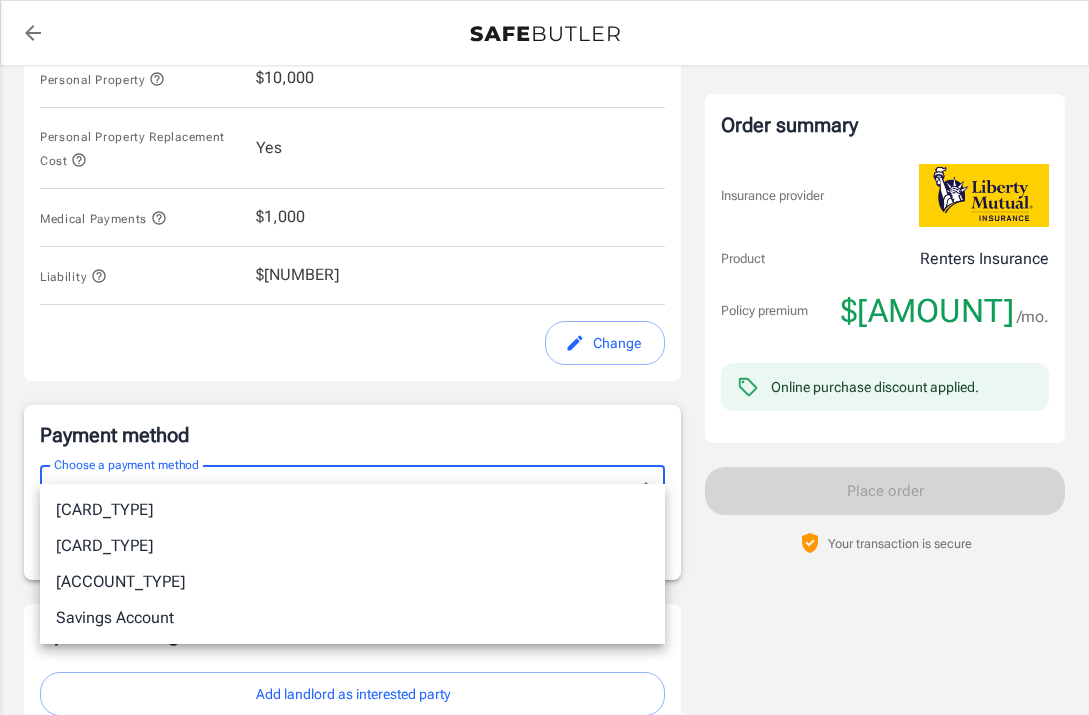 click on "Policy premium $ 8.92 /mo Liberty Mutual Renters Insurance 311 S FINLEY RD   LOMBARD ,  IL   60148 Your address is standardized. [FIRST]   [LAST] Your spouse and live-in family are automatically covered.  Learn More Your details Policy start date Aug 07, 2025 Email [EMAIL] Phone [PHONE] Building type Single or multi family home Lived for over 6 months No Previous Address [NUMBER] [STREET] w[APT] [CITY] [STATE] [POSTAL_CODE] Change Coverage options Deductible   $500 Loss of Use   $2,000 Personal Property   $10,000 Personal Property Replacement Cost   Yes Medical Payments   $1,000 Liability   $100,000 Change Payment method Choose a payment method ​ Choose a payment method Add payment method Optional settings Add landlord as interested party Order summary Insurance provider Product Renters Insurance Policy premium $8.92 /mo. Online purchase discount applied. Payment frequency Best value — no extra charges. Today's Due $8.92 Place order   1- ." at bounding box center (544, -75) 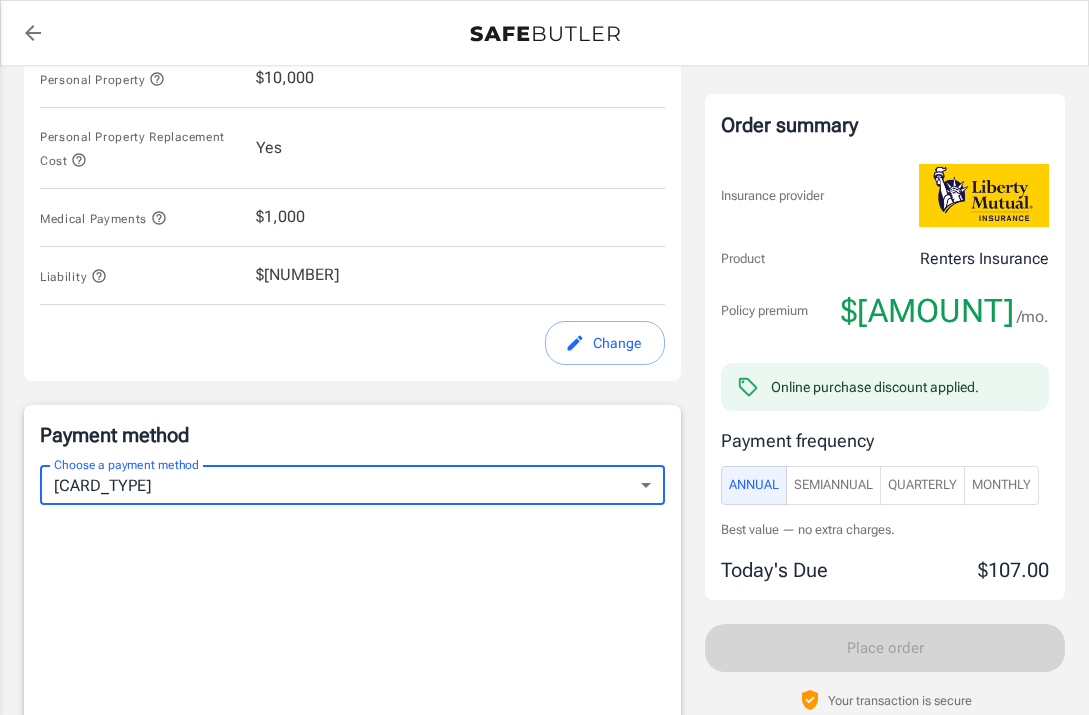 type on "debit" 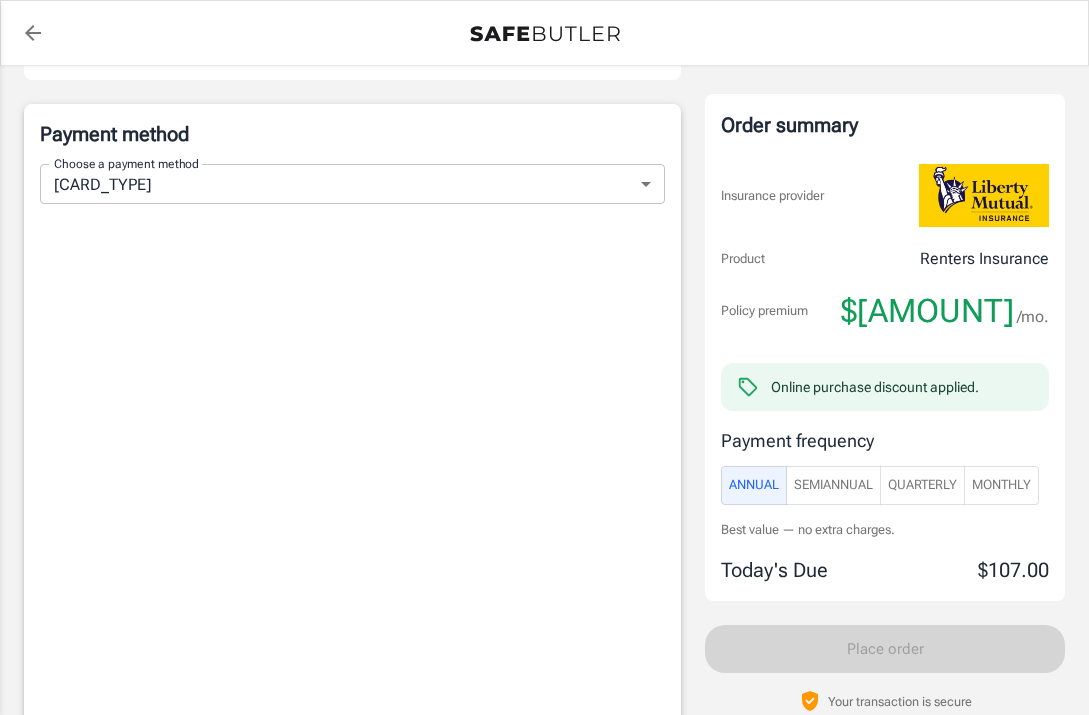 scroll, scrollTop: 1384, scrollLeft: 0, axis: vertical 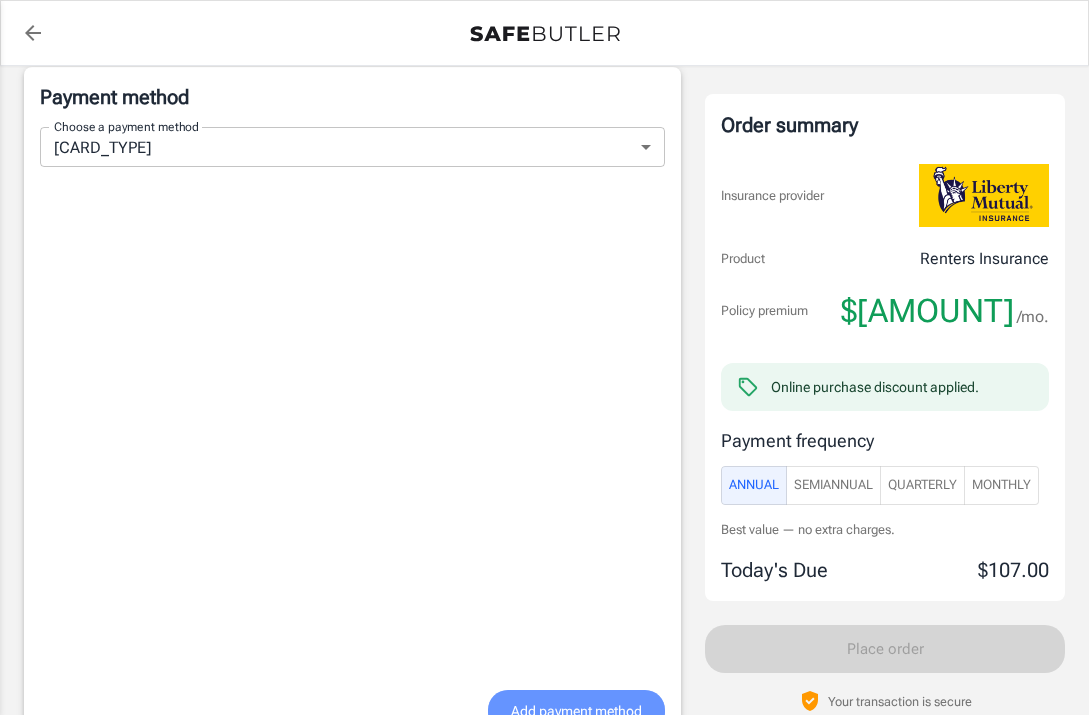 click on "Add payment method" at bounding box center [576, 711] 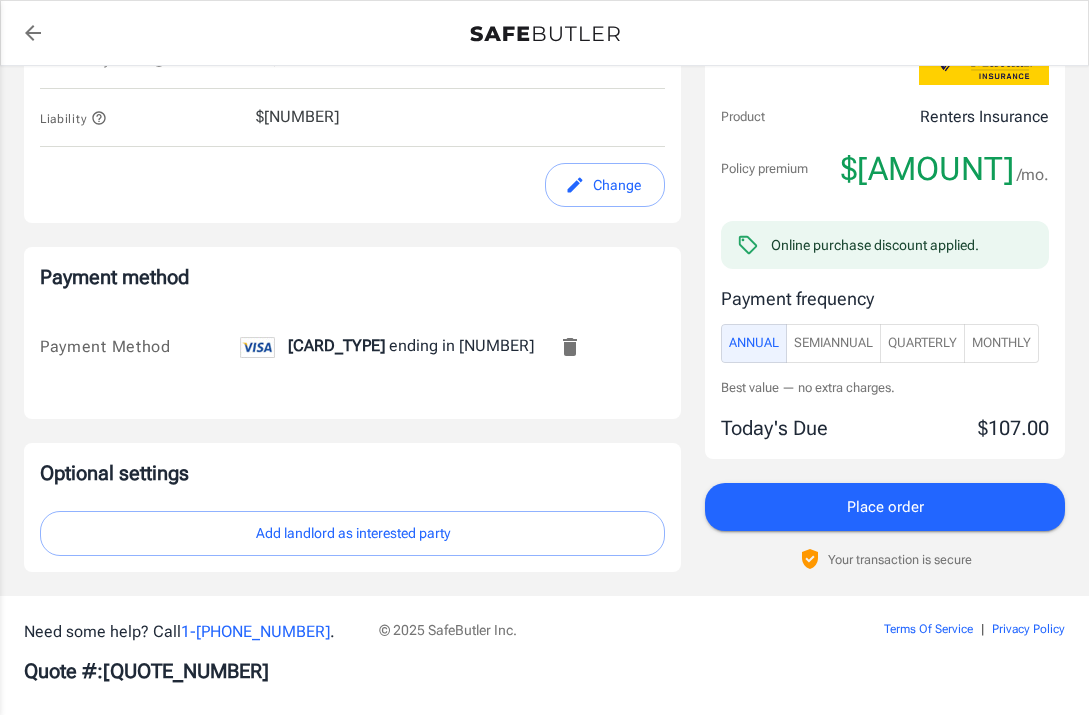 scroll, scrollTop: 1203, scrollLeft: 0, axis: vertical 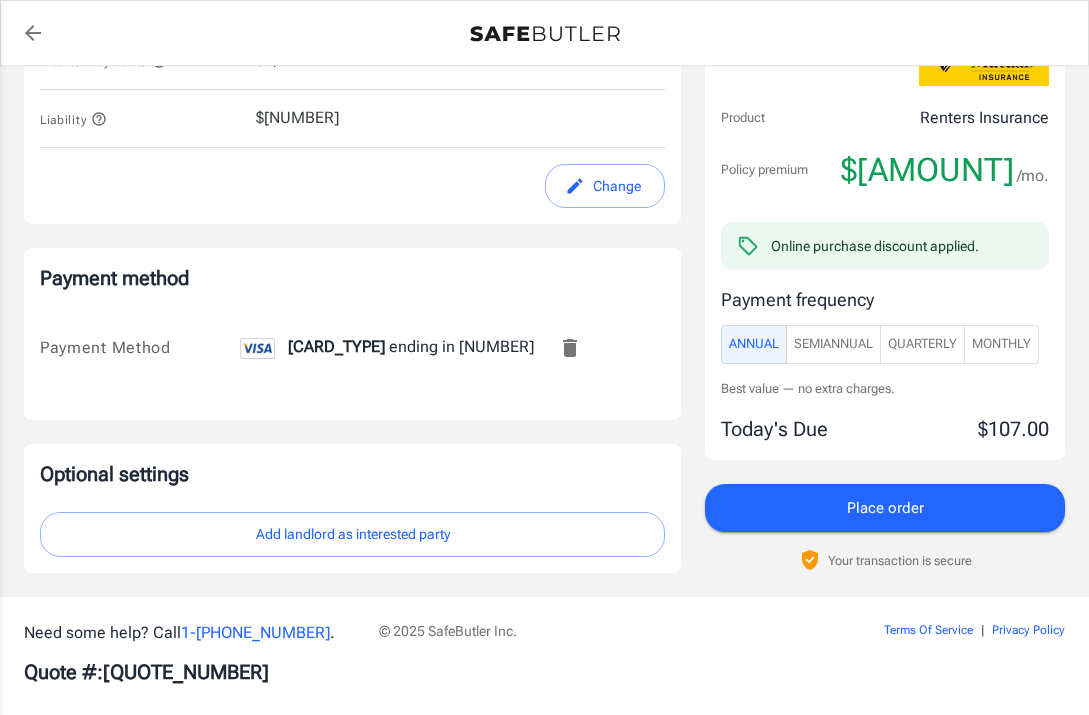 click on "Monthly" at bounding box center [1001, 344] 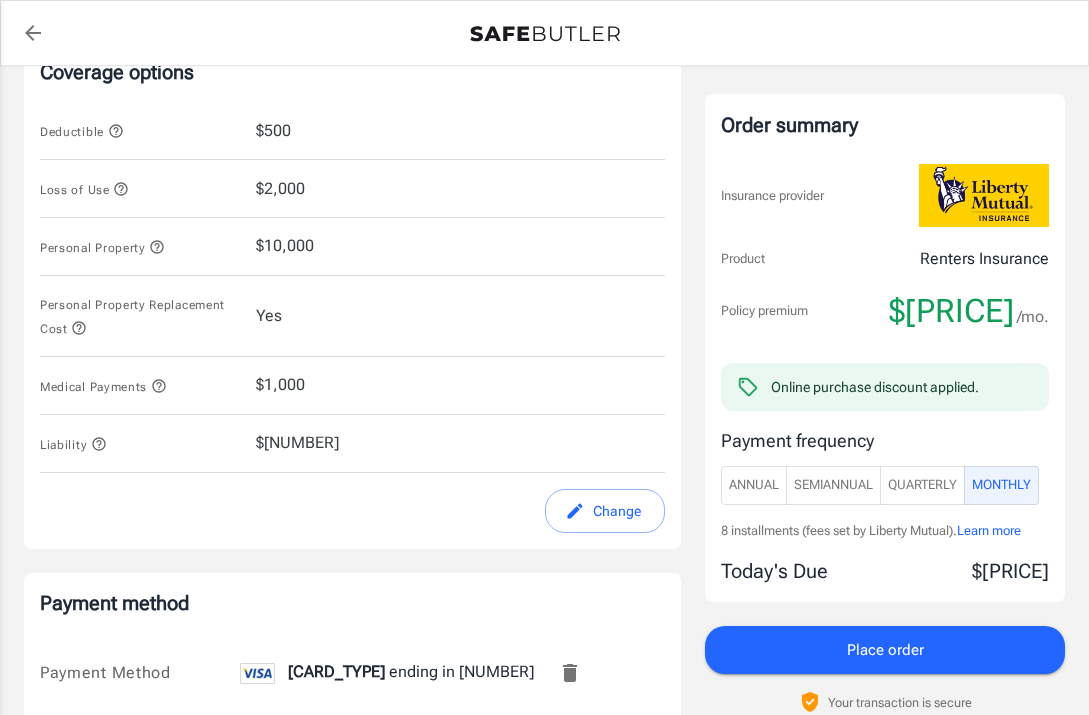 scroll, scrollTop: 952, scrollLeft: 0, axis: vertical 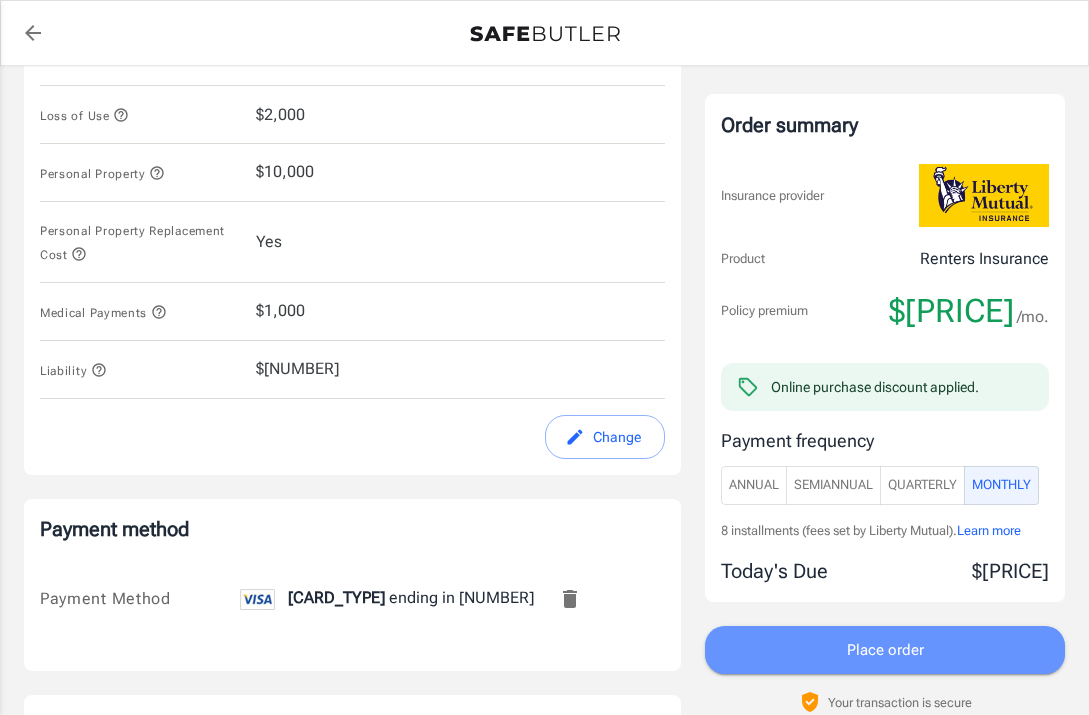 click on "Place order" at bounding box center (885, 650) 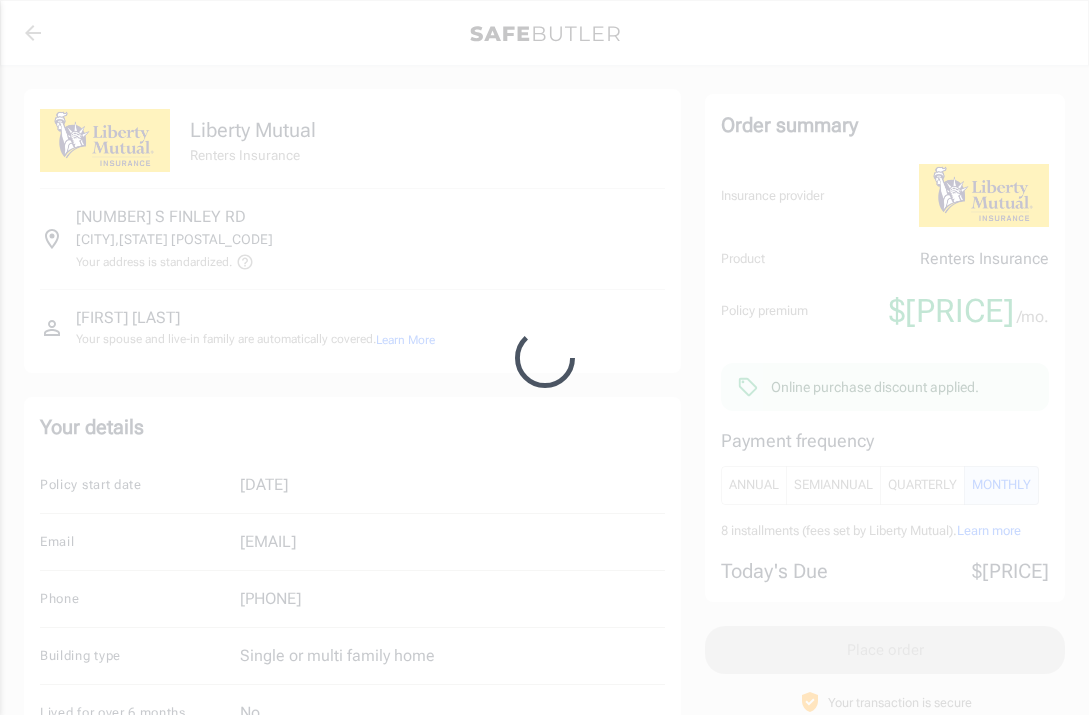 scroll, scrollTop: 340, scrollLeft: 0, axis: vertical 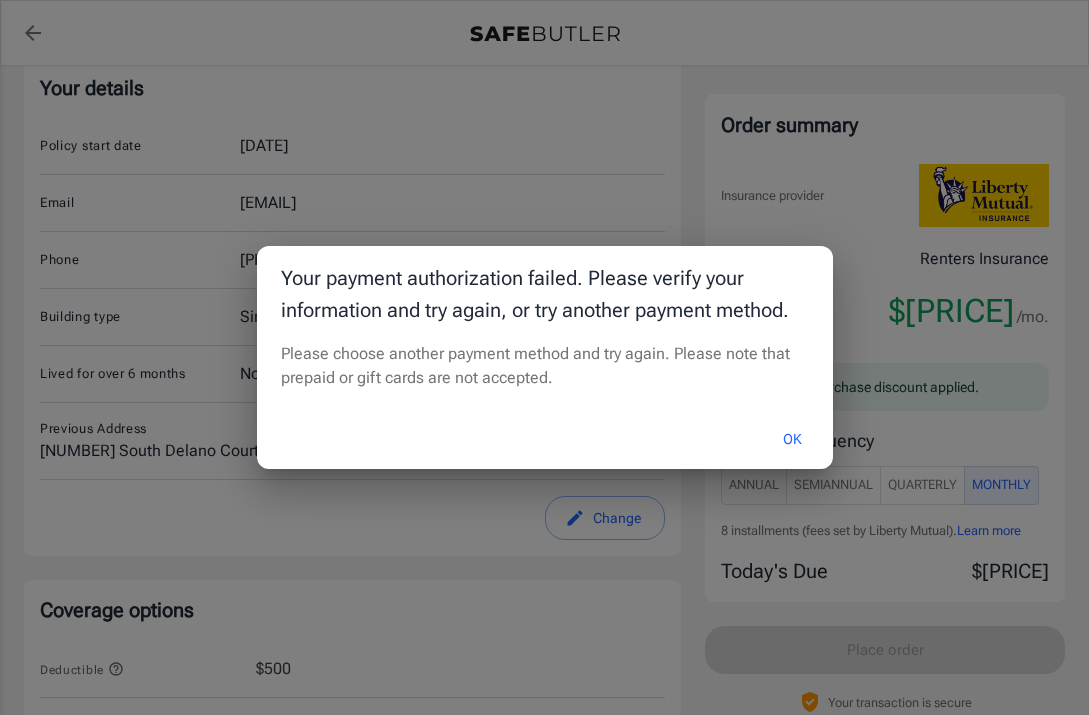 click on "OK" at bounding box center [792, 439] 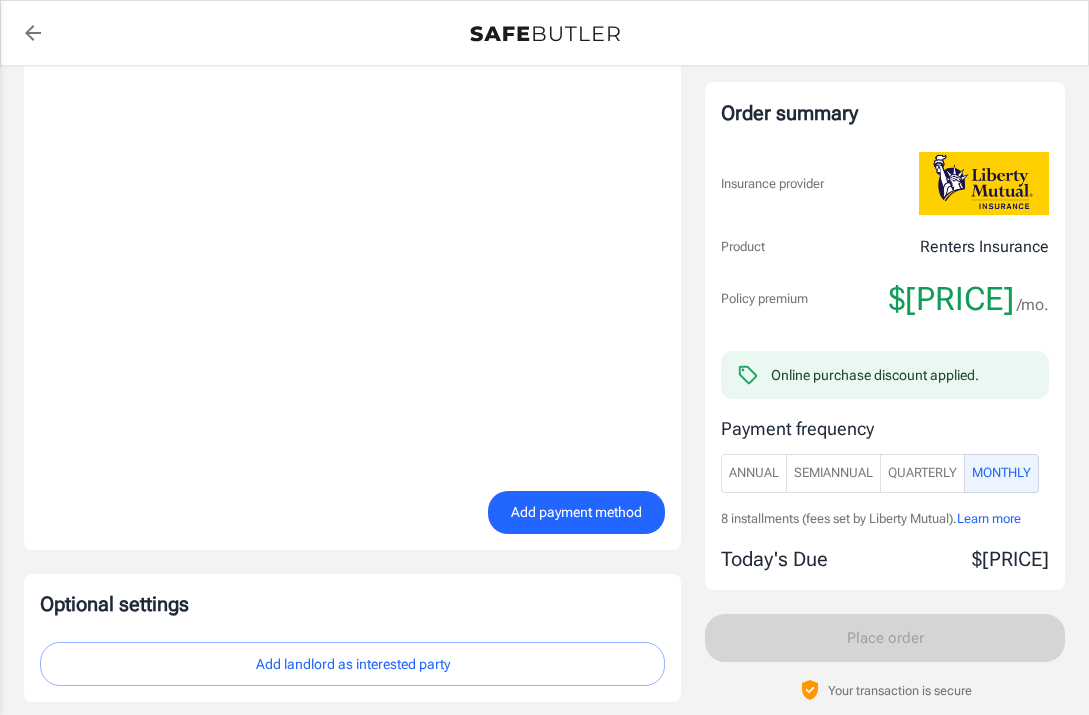 scroll, scrollTop: 1609, scrollLeft: 0, axis: vertical 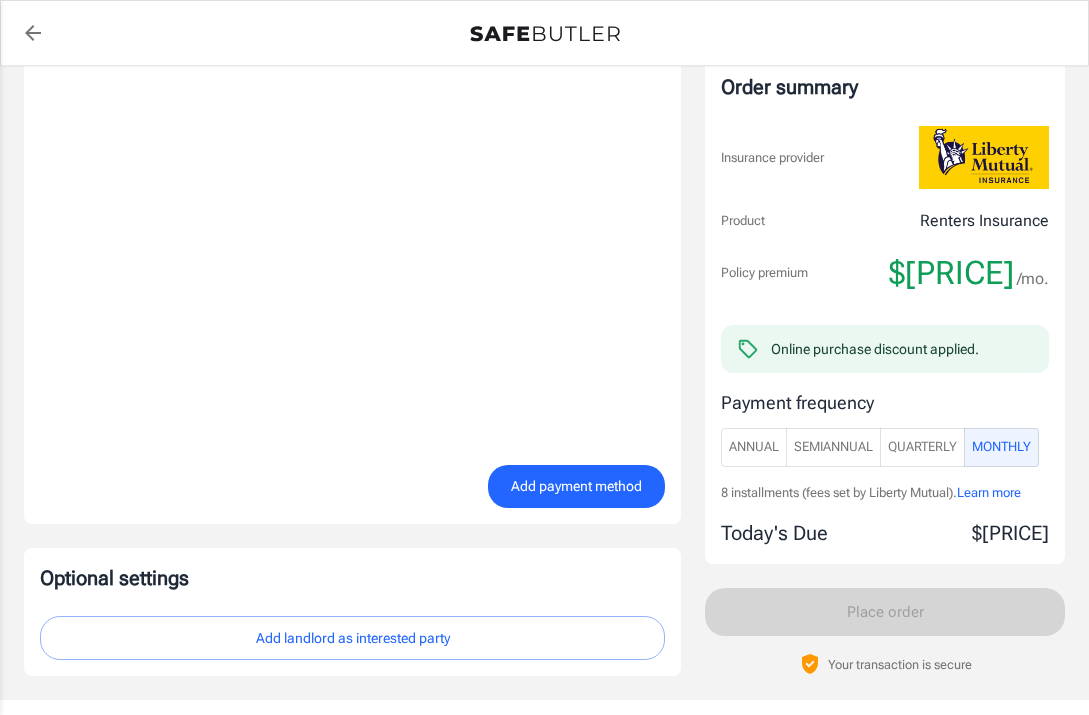 click on "Add payment method" at bounding box center [576, 486] 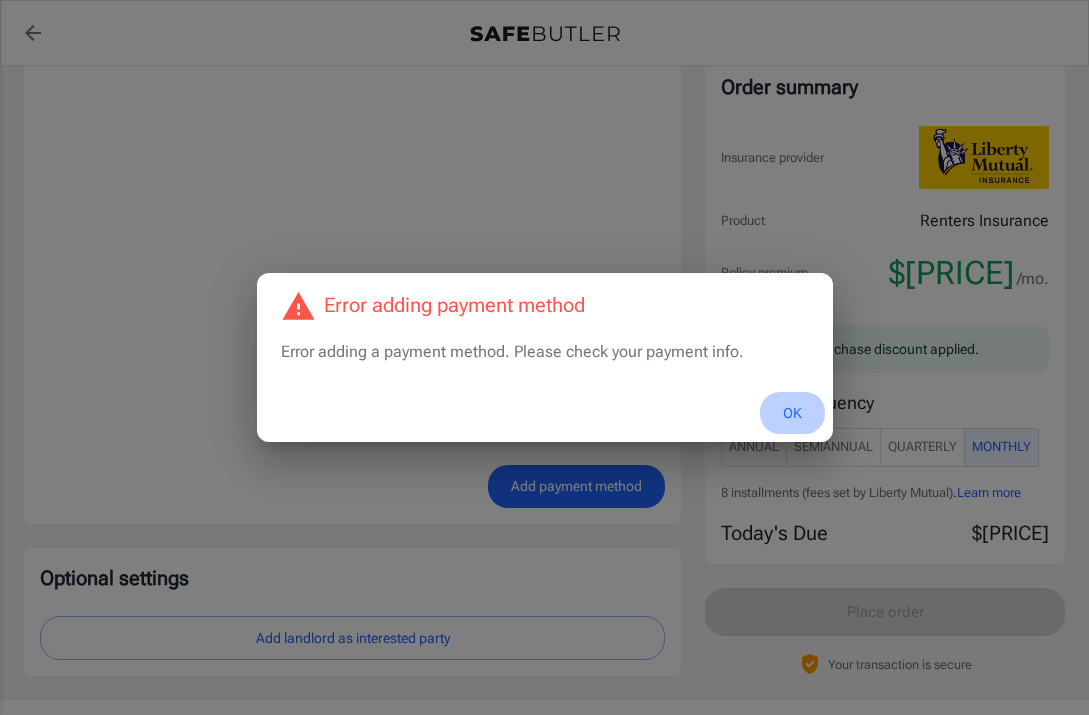 click on "OK" at bounding box center [792, 413] 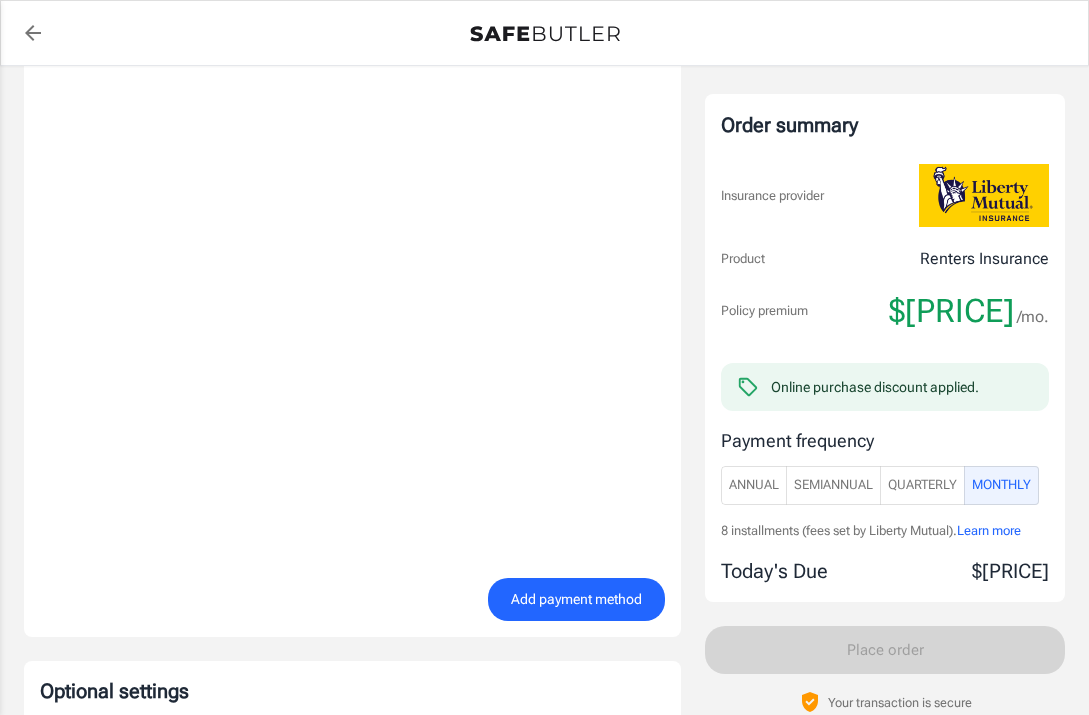 scroll, scrollTop: 1499, scrollLeft: 0, axis: vertical 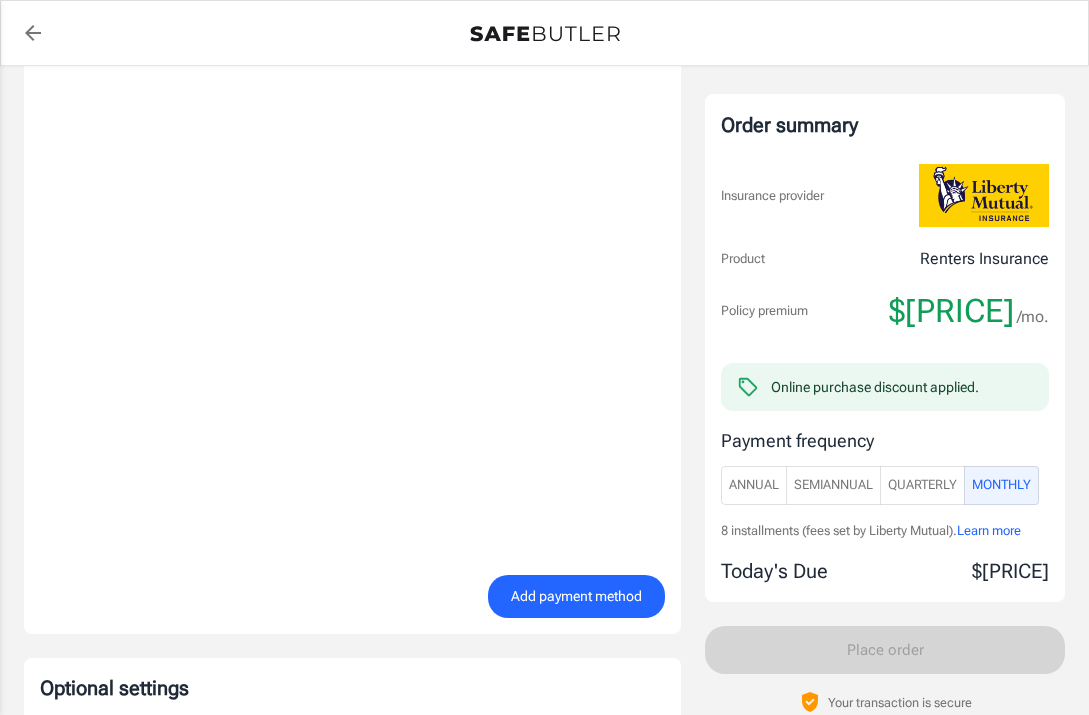 click on "Add payment method" at bounding box center (576, 596) 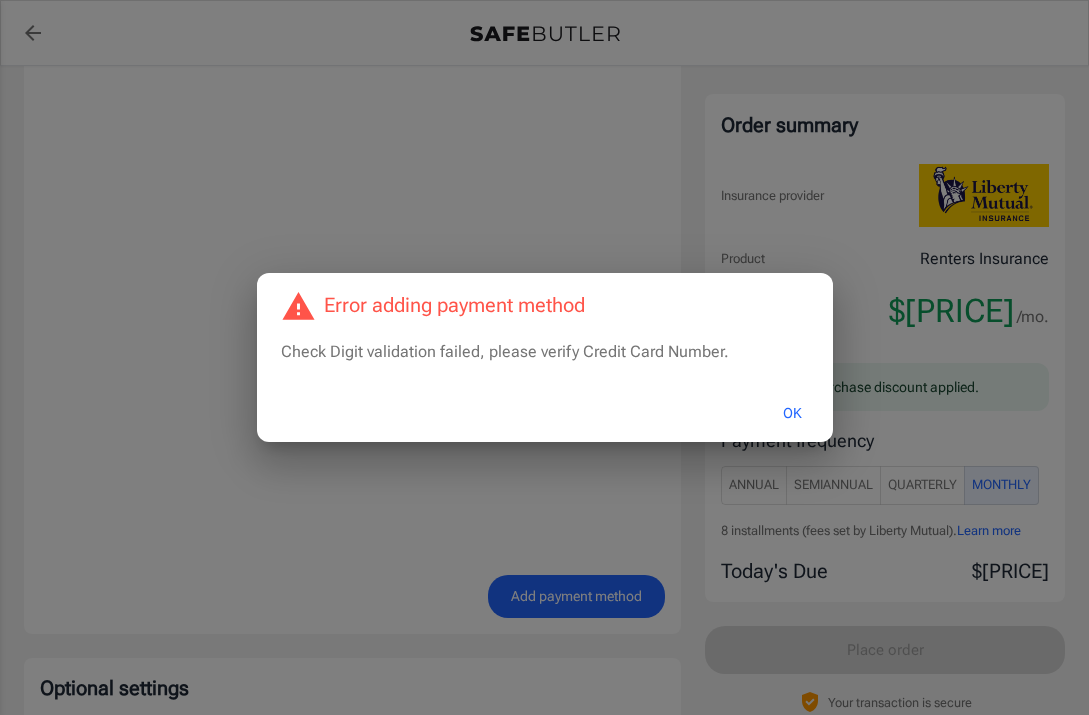 click on "OK" at bounding box center (792, 413) 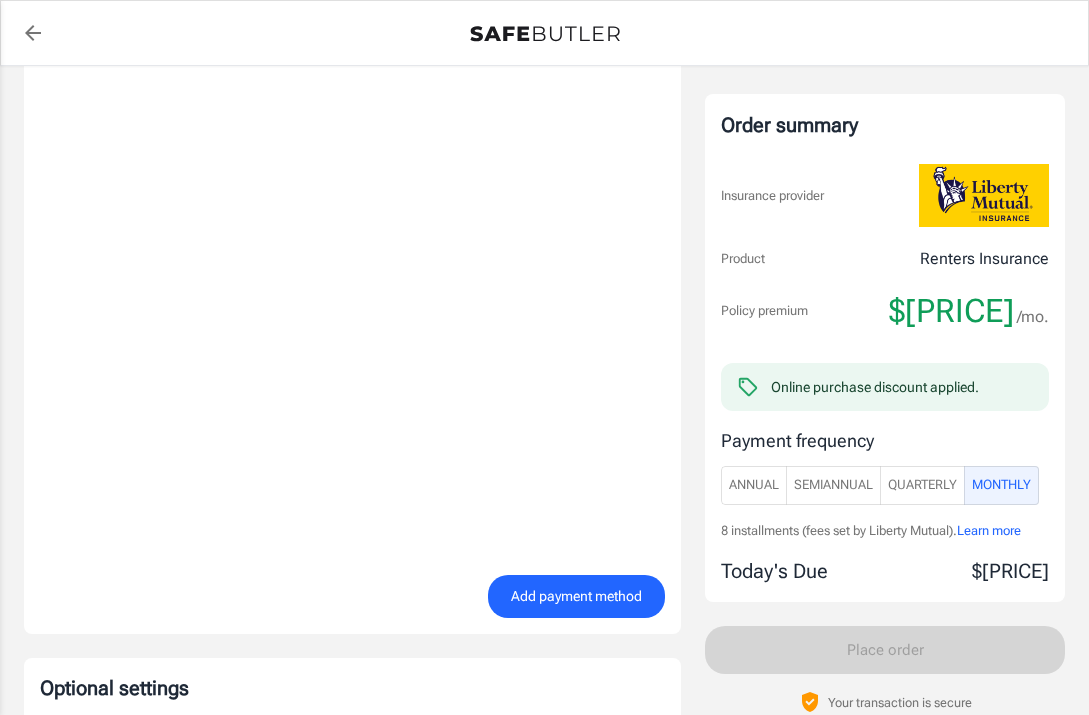 click on "Add payment method" at bounding box center (576, 596) 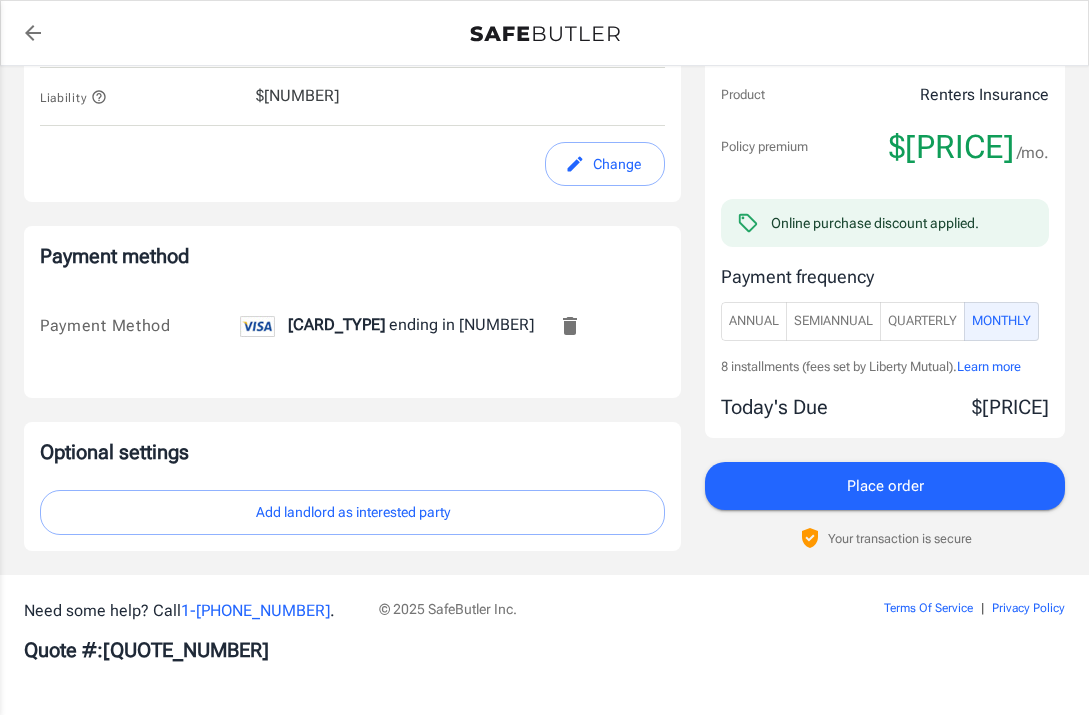scroll, scrollTop: 1203, scrollLeft: 0, axis: vertical 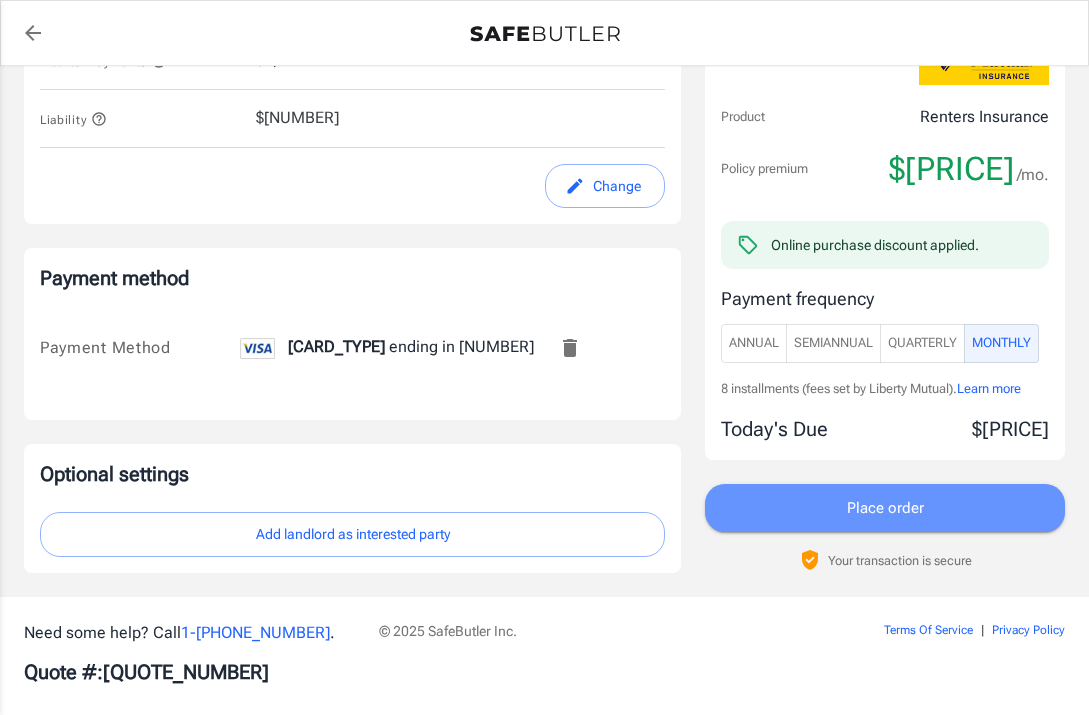 click on "Place order" at bounding box center (885, 508) 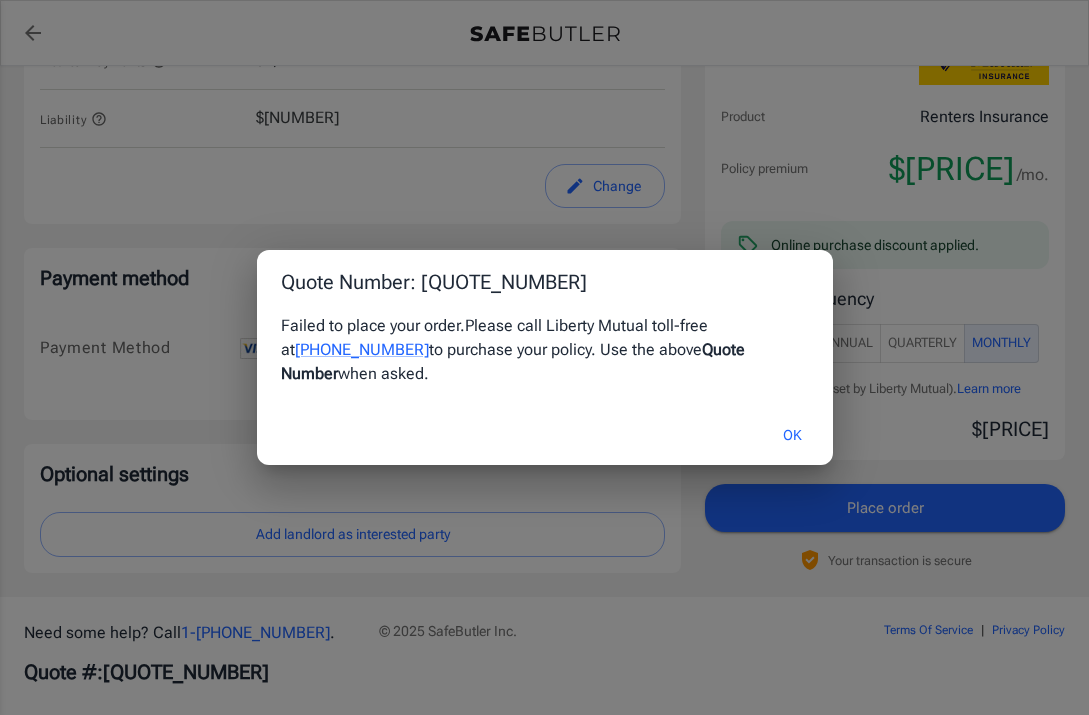 click on "OK" at bounding box center (792, 435) 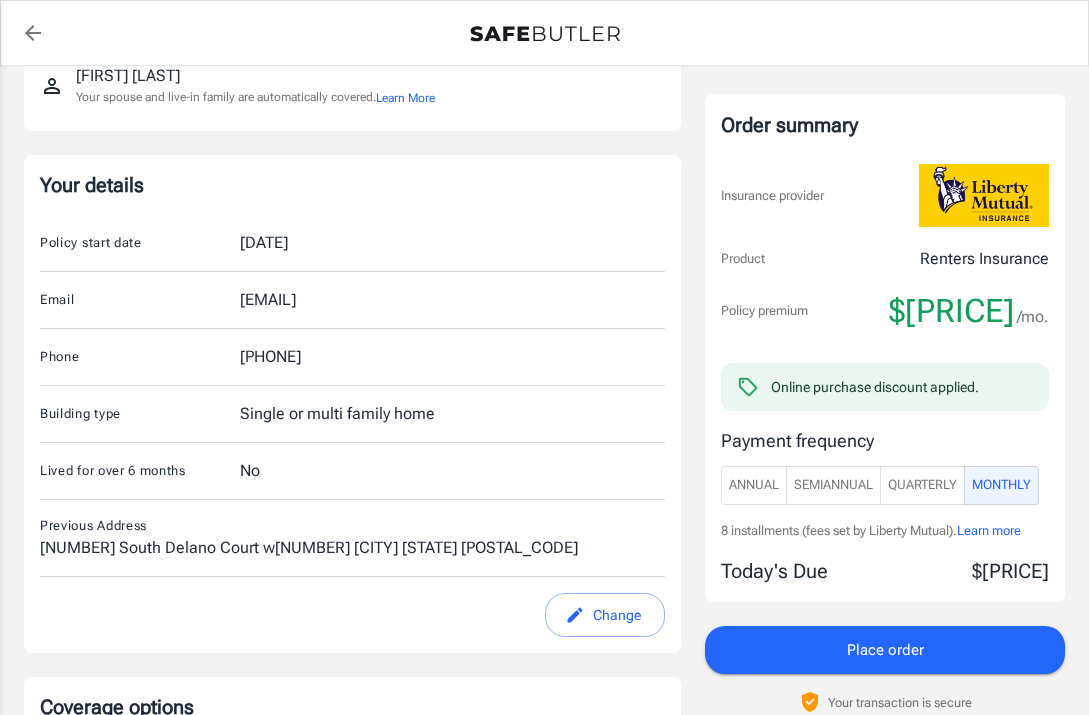 scroll, scrollTop: 376, scrollLeft: 0, axis: vertical 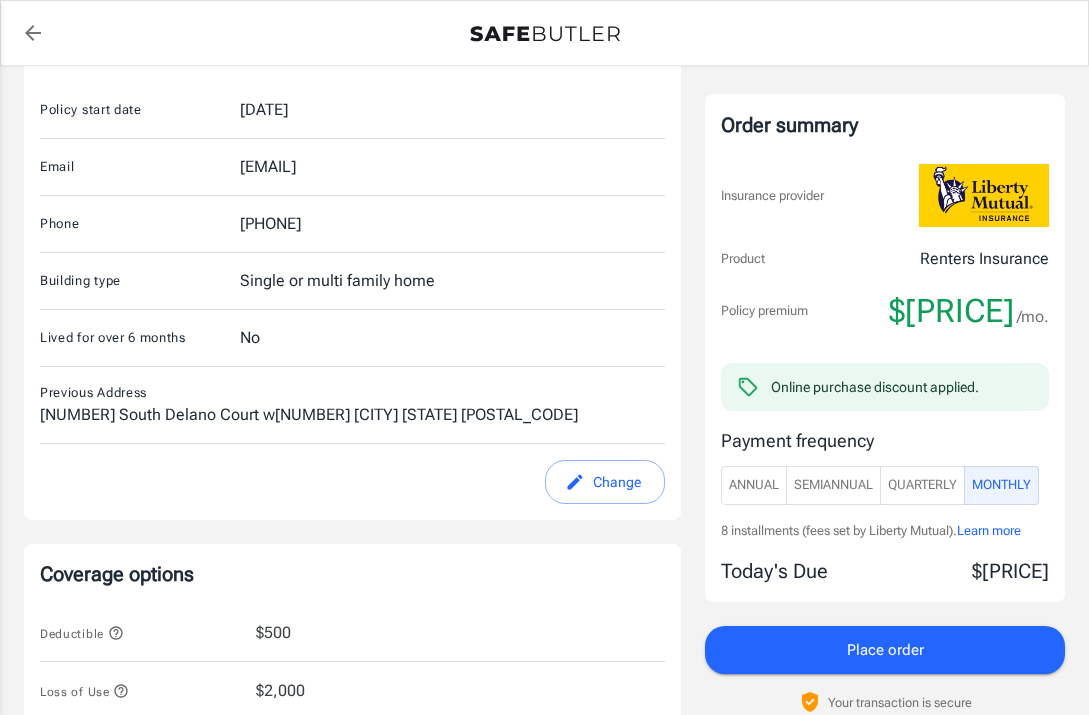 click on "Change" at bounding box center [605, 482] 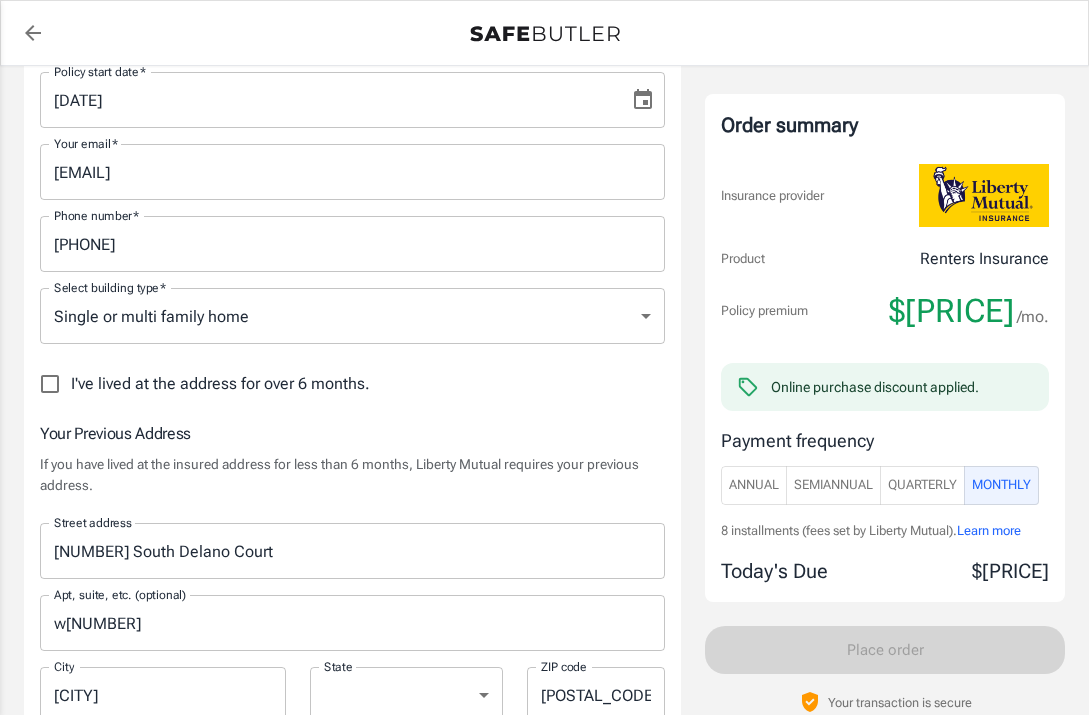 scroll, scrollTop: 396, scrollLeft: 0, axis: vertical 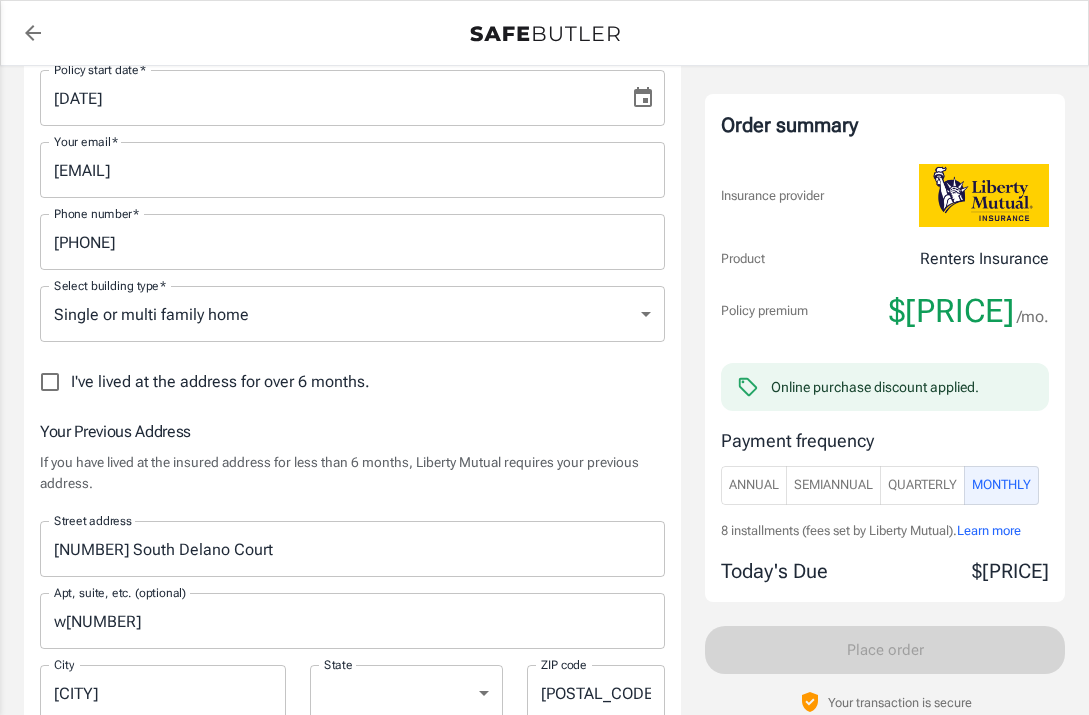 click on "Policy premium $ 9.92 /mo Liberty Mutual Renters Insurance 311 S FINLEY RD   LOMBARD ,  IL   60148 Your address is standardized. [FIRST]   [LAST] Your spouse and live-in family are automatically covered.  Learn More Your details Policy start date   * 08/07/2025 Policy start date   * Your email   * [EMAIL] Your email   * Phone number   * [PHONE] Phone number   * Select building type   * Single or multi family home singlefamily Select building type   * I've lived at the address for over 6 months. Previous Address [NUMBER] [STREET] w[APT] [CITY] [STATE] Your Previous Address If you have lived at the insured address for less than 6 months, Liberty Mutual requires your previous address. Street address [NUMBER] [STREET] Street address Apt, suite, etc. (optional) w[APT] Apt, suite, etc. (optional) City [CITY] City State Alabama Alaska Arizona Arkansas California Colorado Connecticut Delaware District Of Columbia Iowa" at bounding box center [544, 723] 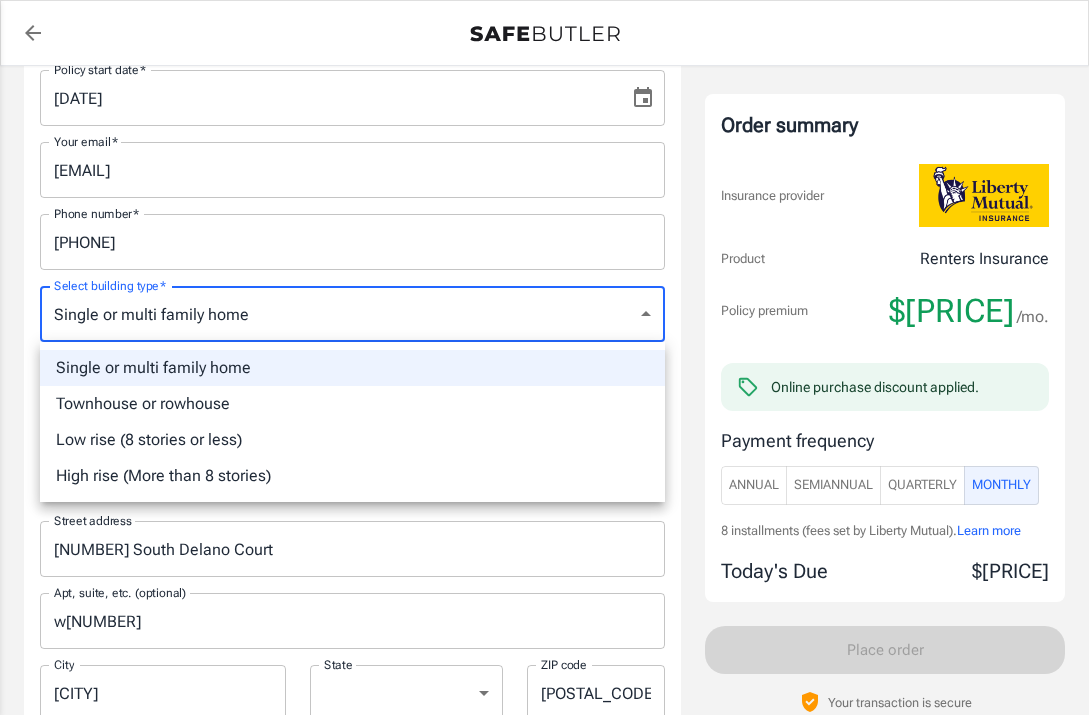 click on "Single or multi family home" at bounding box center [352, 368] 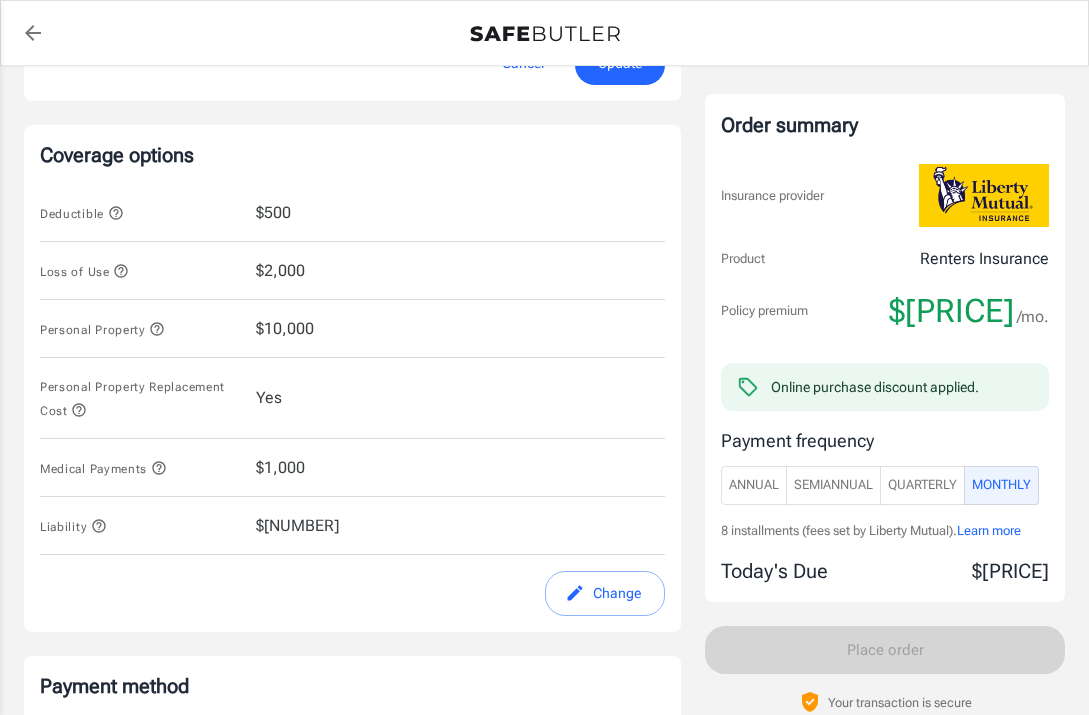 scroll, scrollTop: 1072, scrollLeft: 0, axis: vertical 